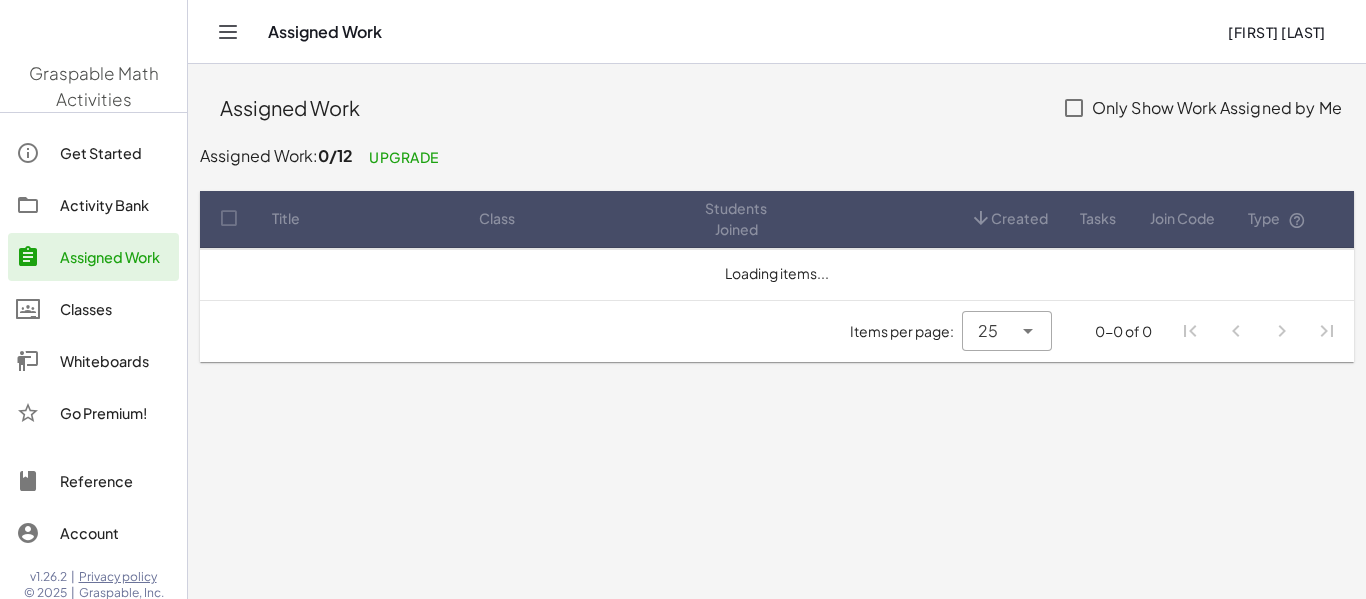 scroll, scrollTop: 0, scrollLeft: 0, axis: both 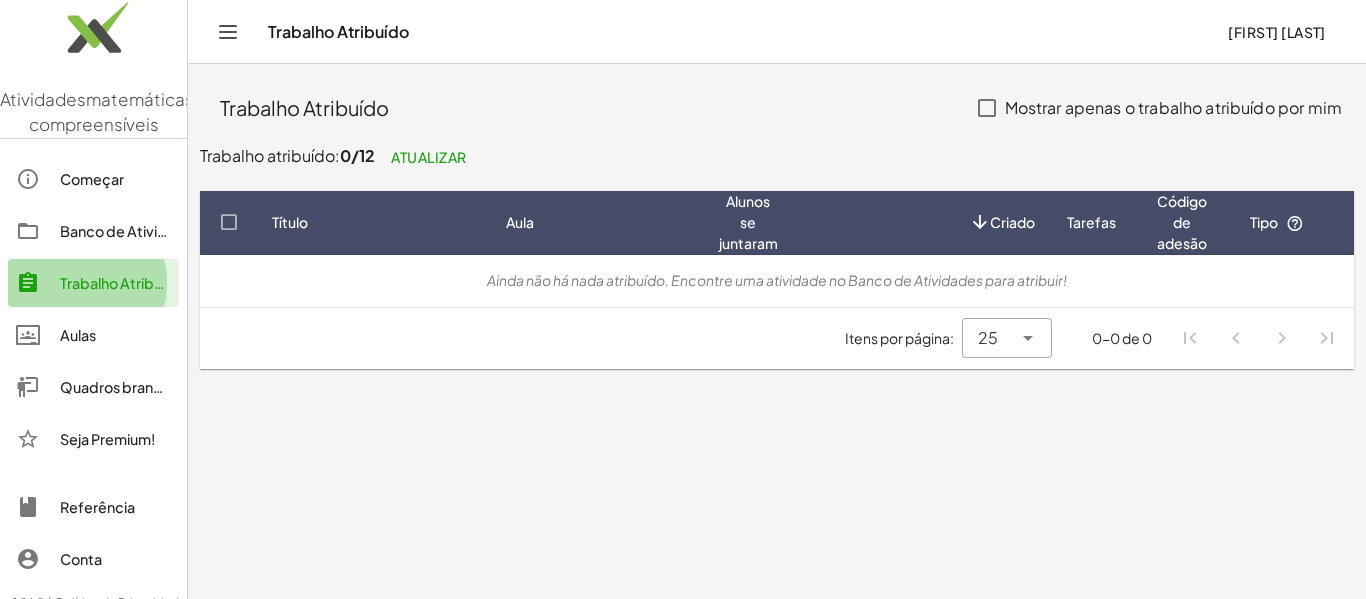 click on "Trabalho Atribuído" at bounding box center [122, 283] 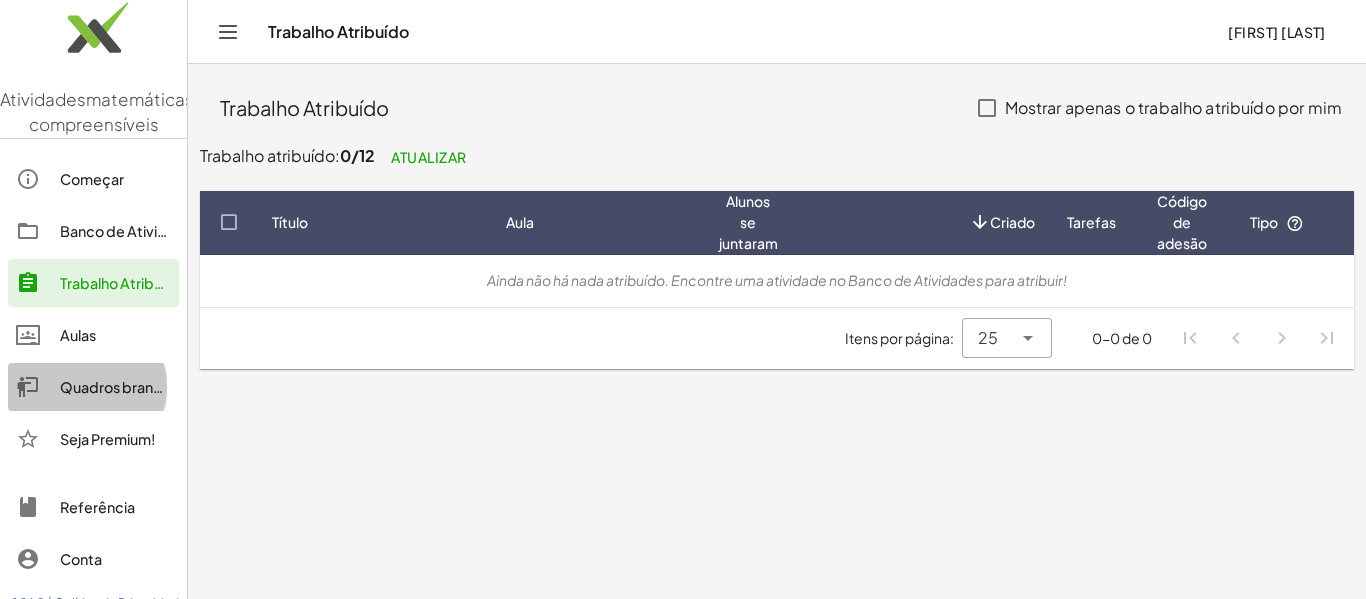 click on "Quadros brancos" 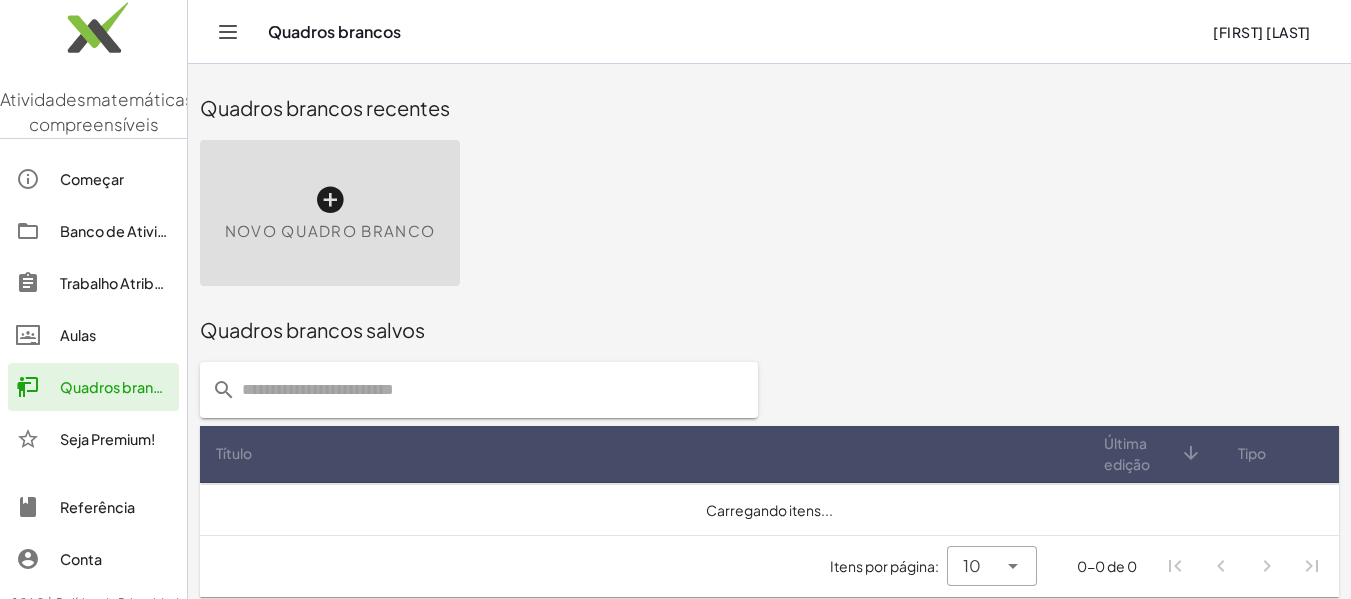 click on "Novo quadro branco" at bounding box center (330, 213) 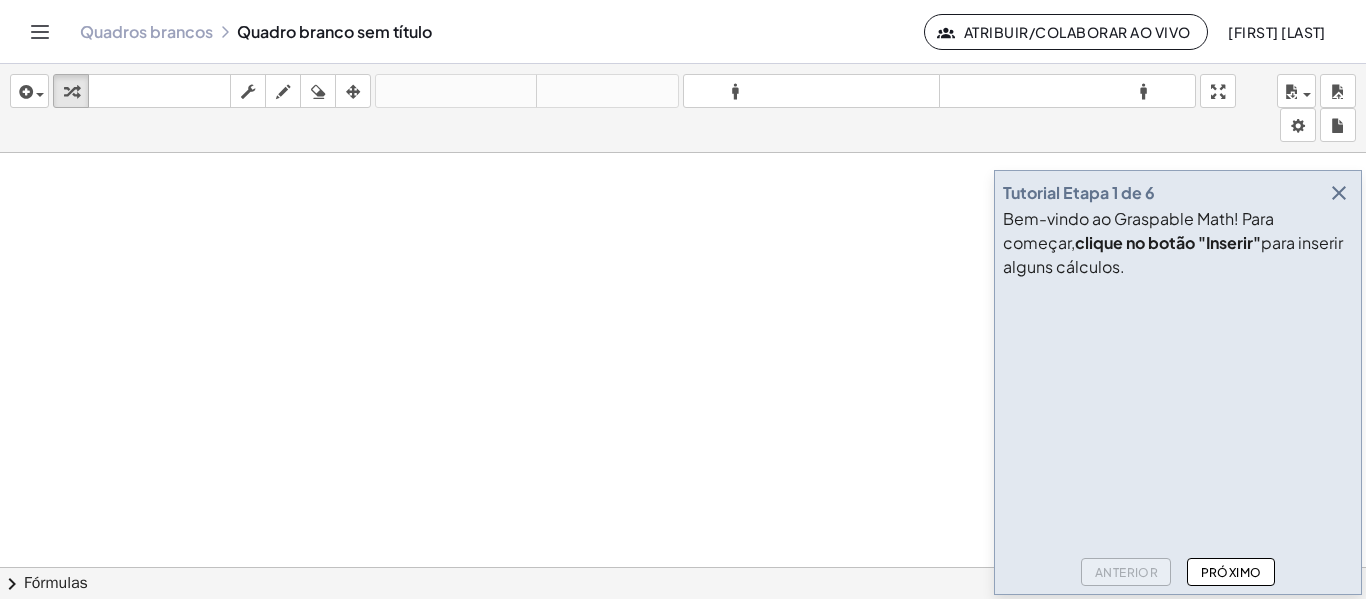 click at bounding box center [1339, 193] 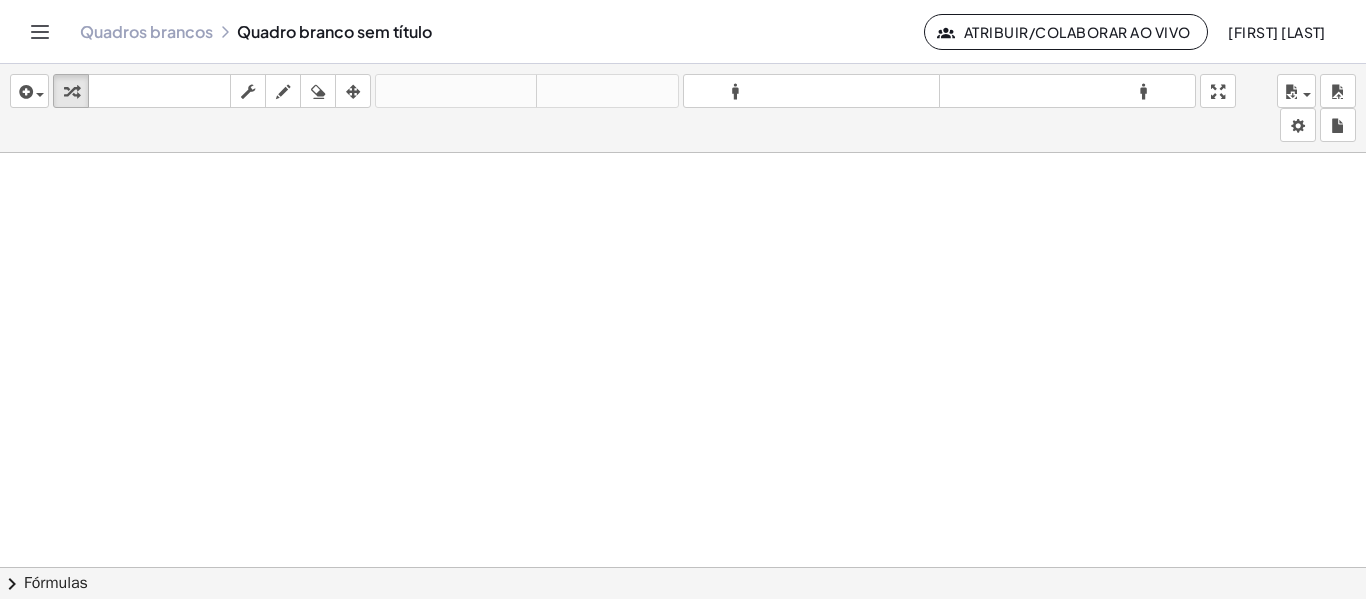 click at bounding box center [683, 581] 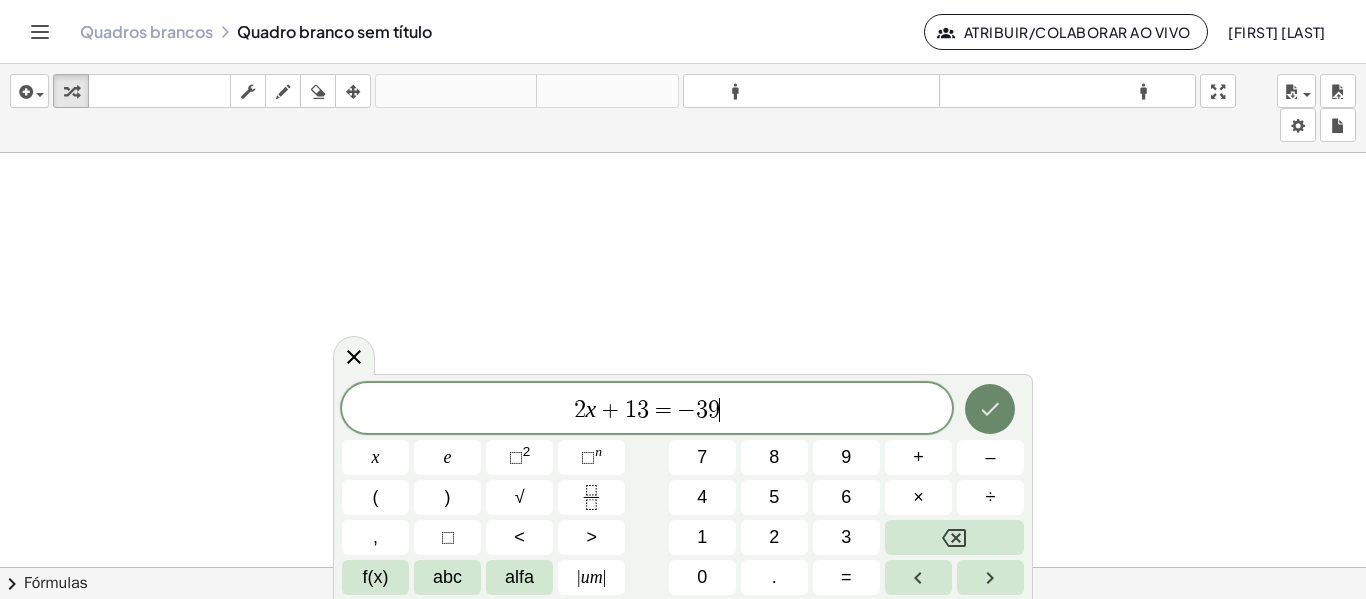 click at bounding box center [990, 409] 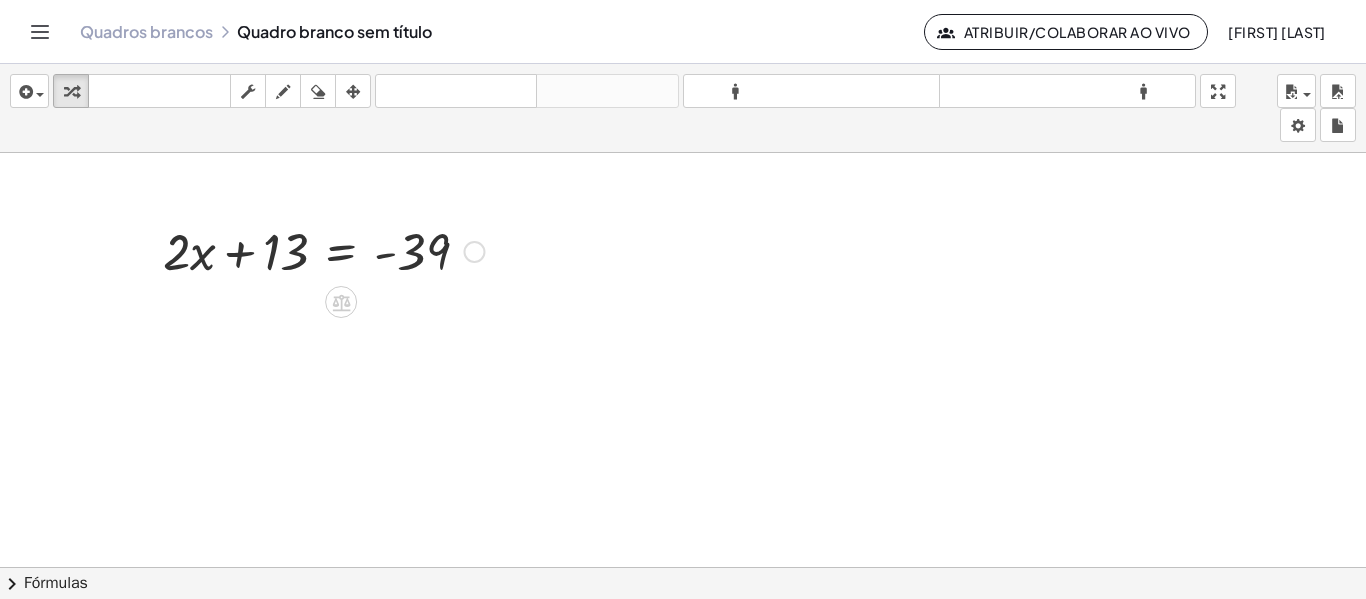 click at bounding box center [323, 250] 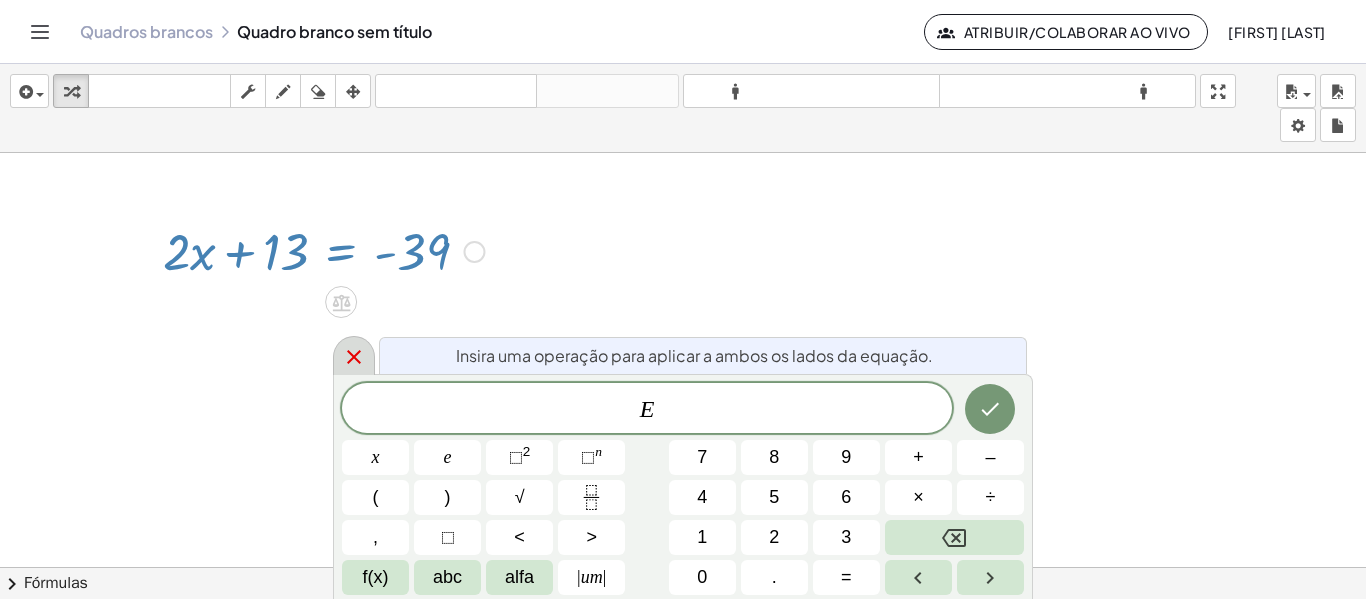 click 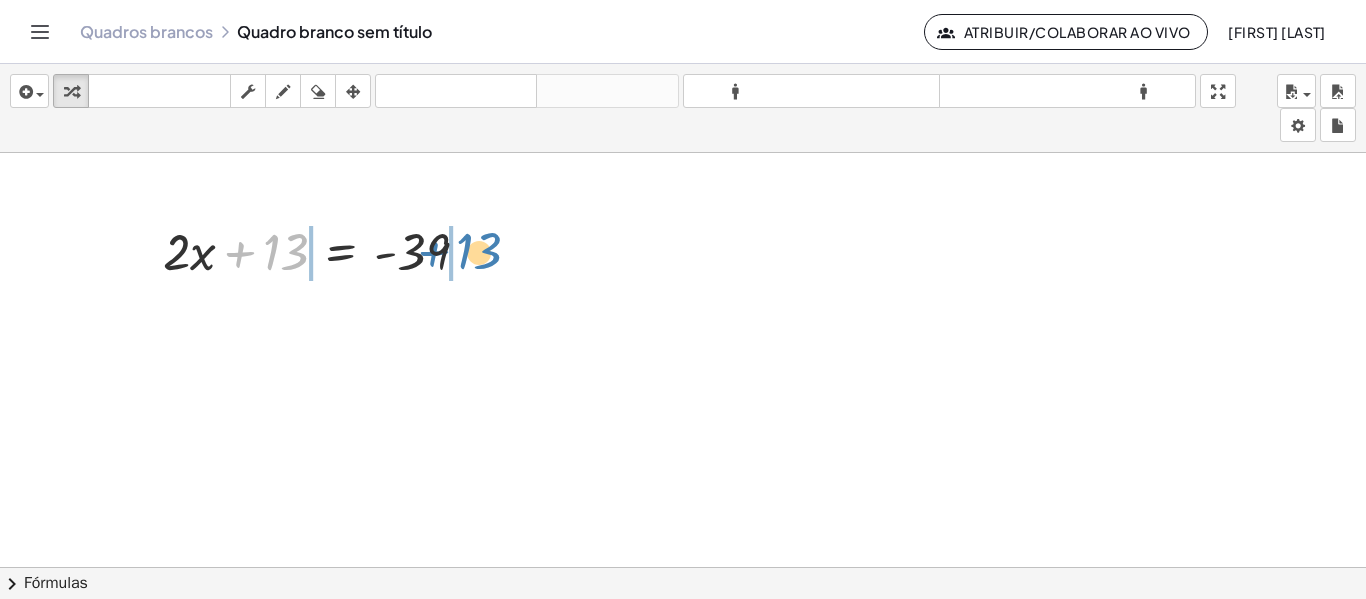 drag, startPoint x: 278, startPoint y: 262, endPoint x: 490, endPoint y: 257, distance: 212.05896 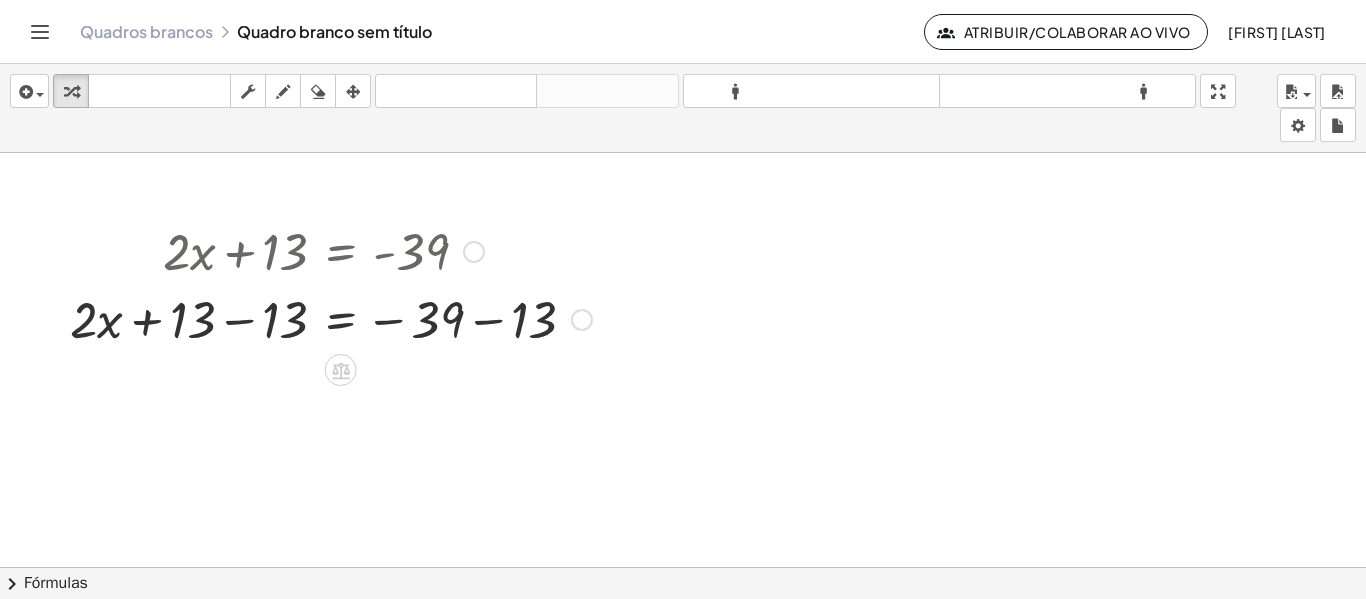click at bounding box center (331, 318) 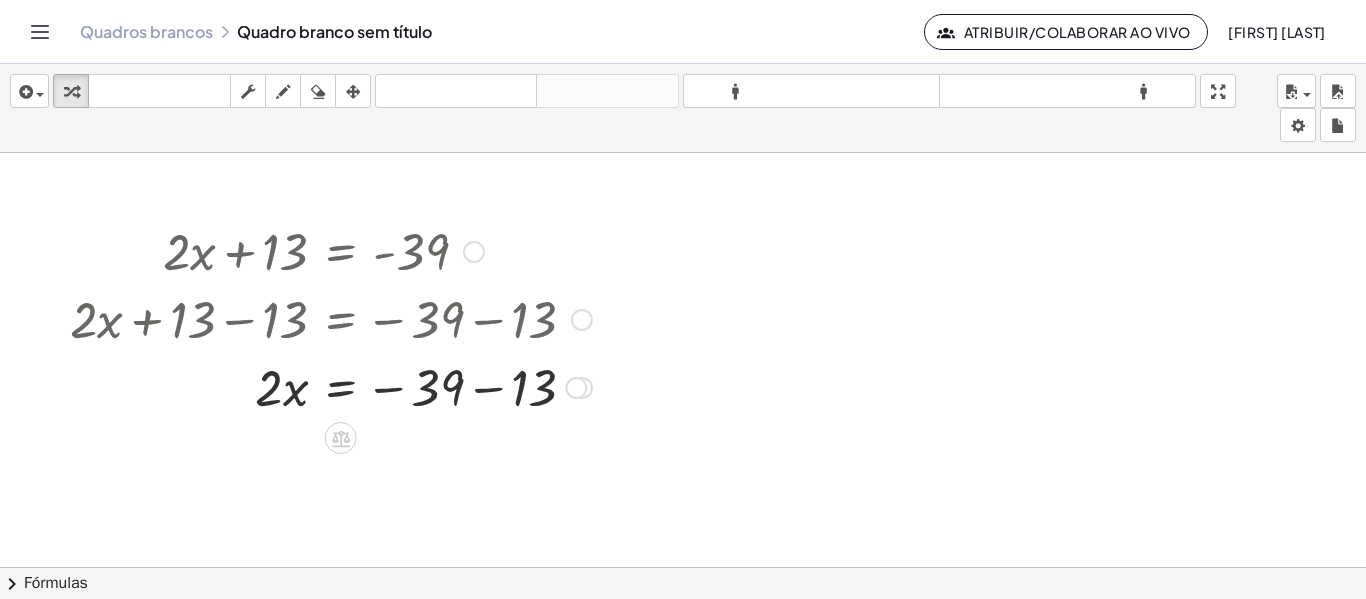 click at bounding box center [331, 318] 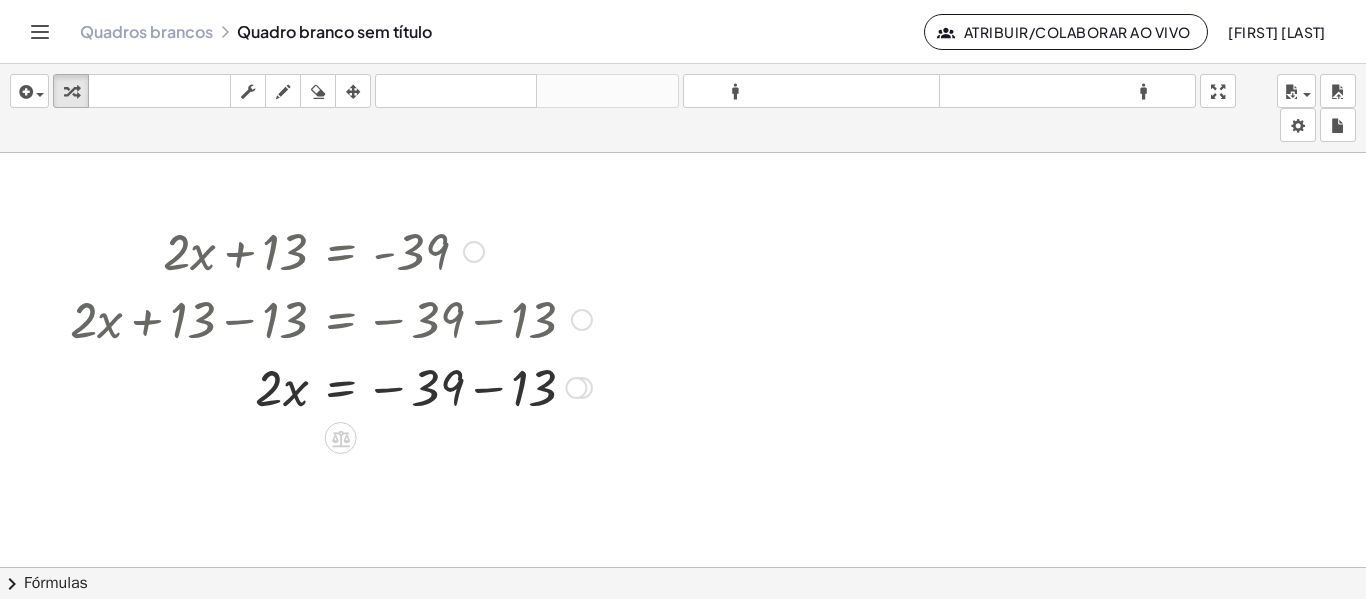 click at bounding box center [331, 386] 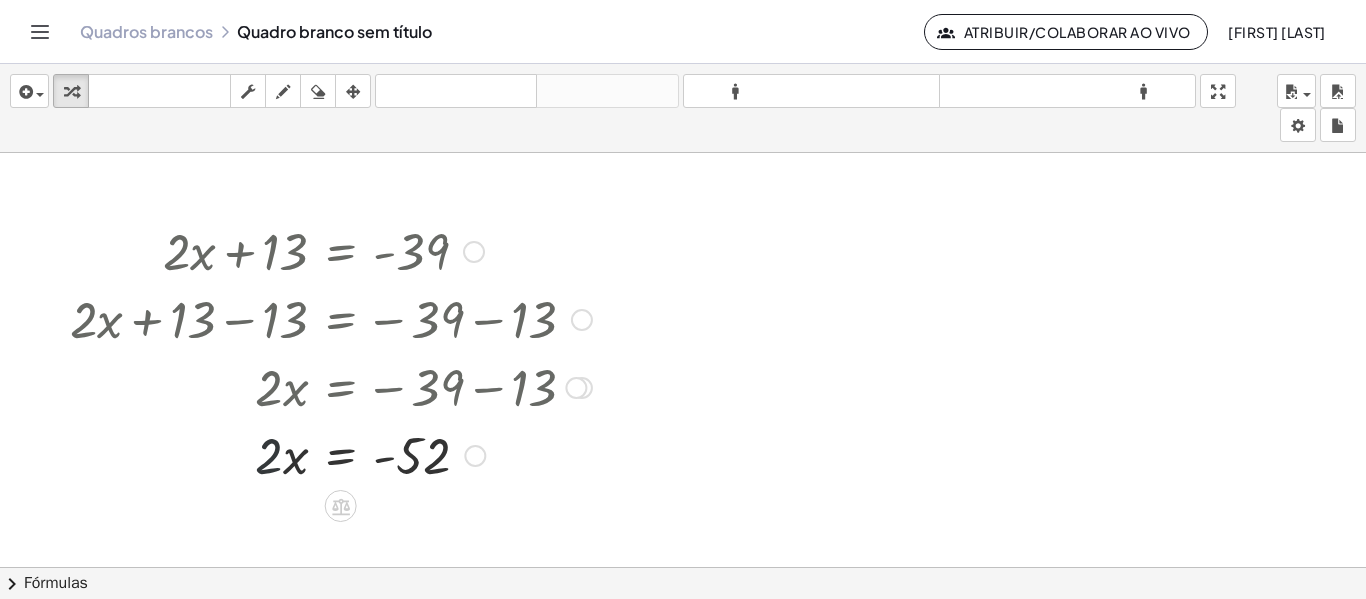 click at bounding box center [331, 454] 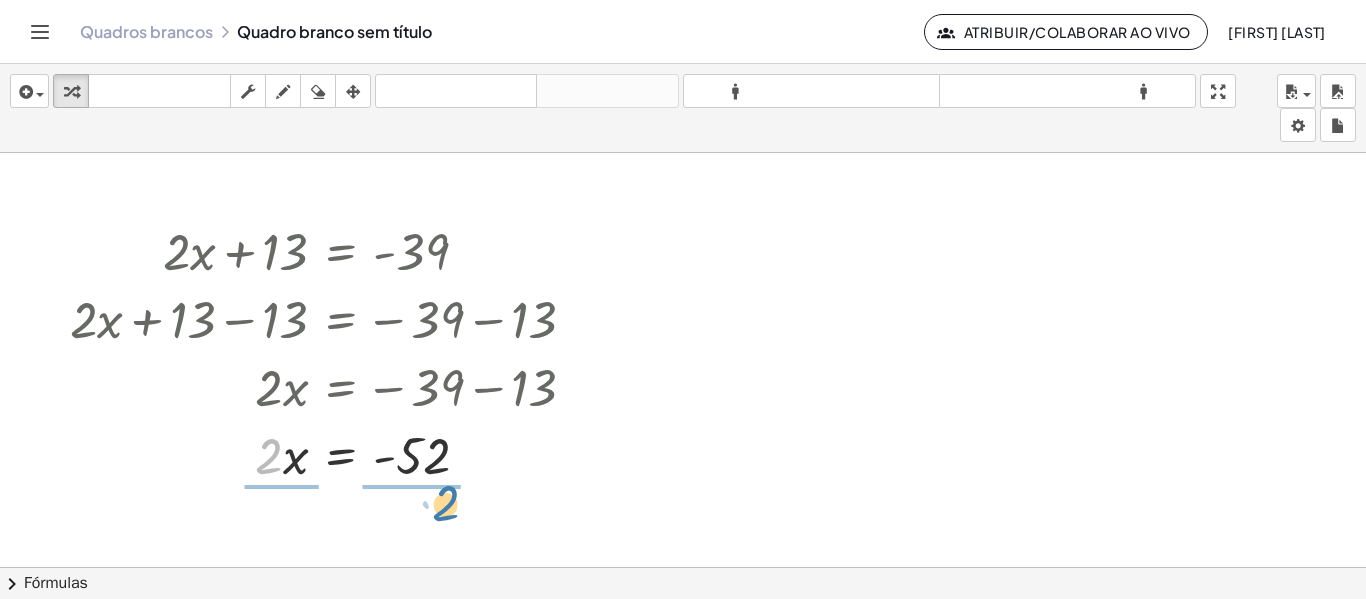 drag, startPoint x: 279, startPoint y: 453, endPoint x: 452, endPoint y: 493, distance: 177.56407 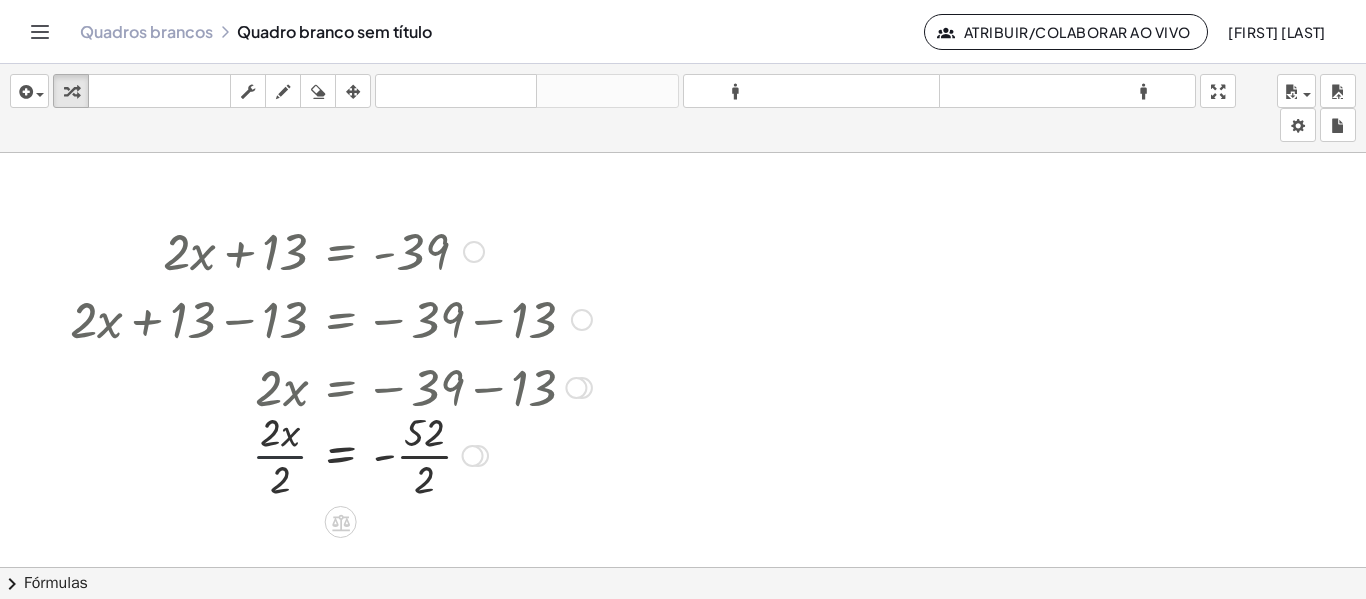 click at bounding box center (331, 454) 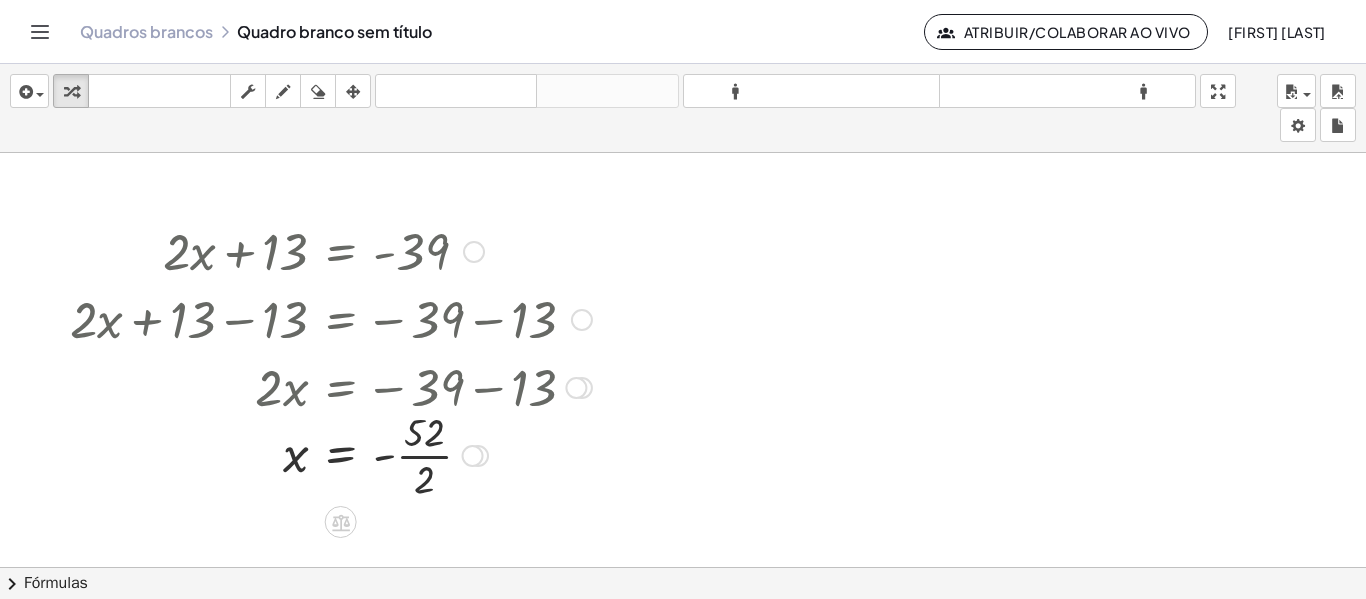 click at bounding box center (331, 454) 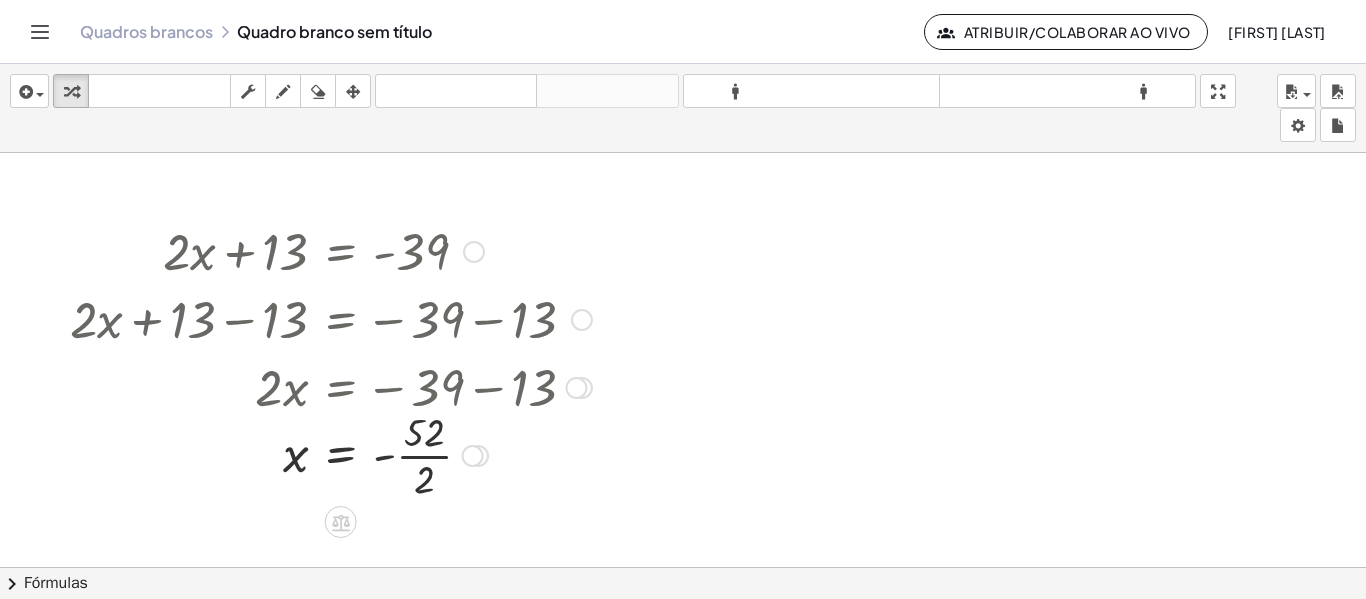 click at bounding box center [331, 454] 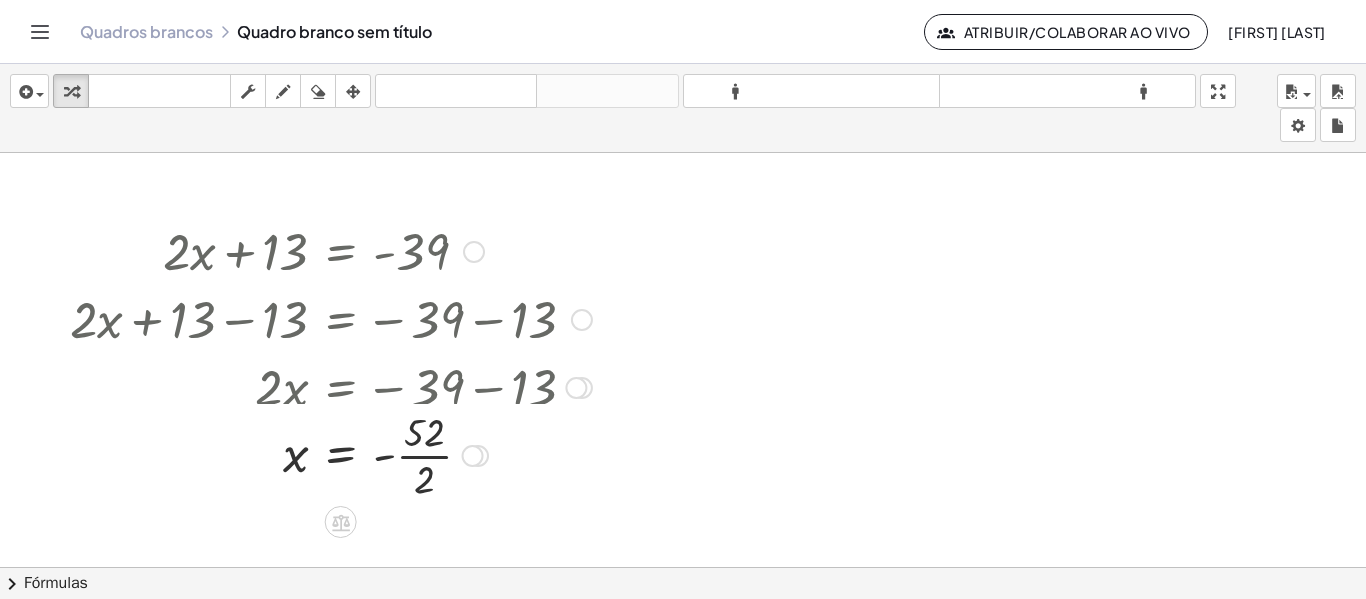 click at bounding box center (473, 456) 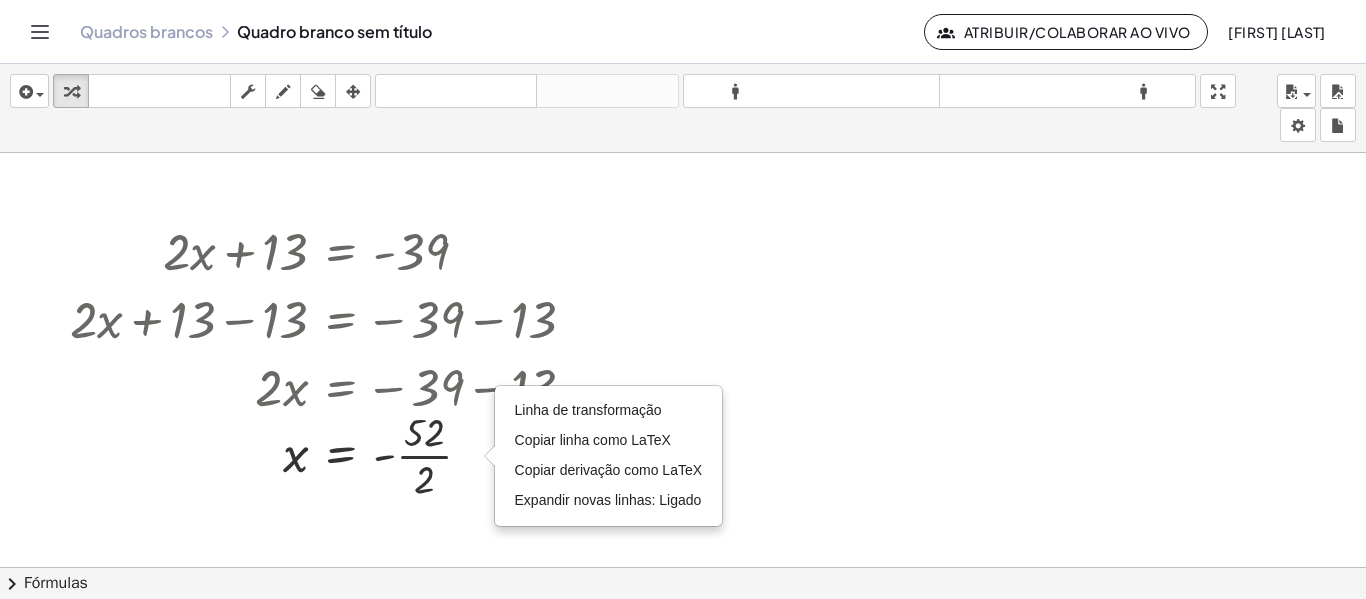 click at bounding box center [683, 581] 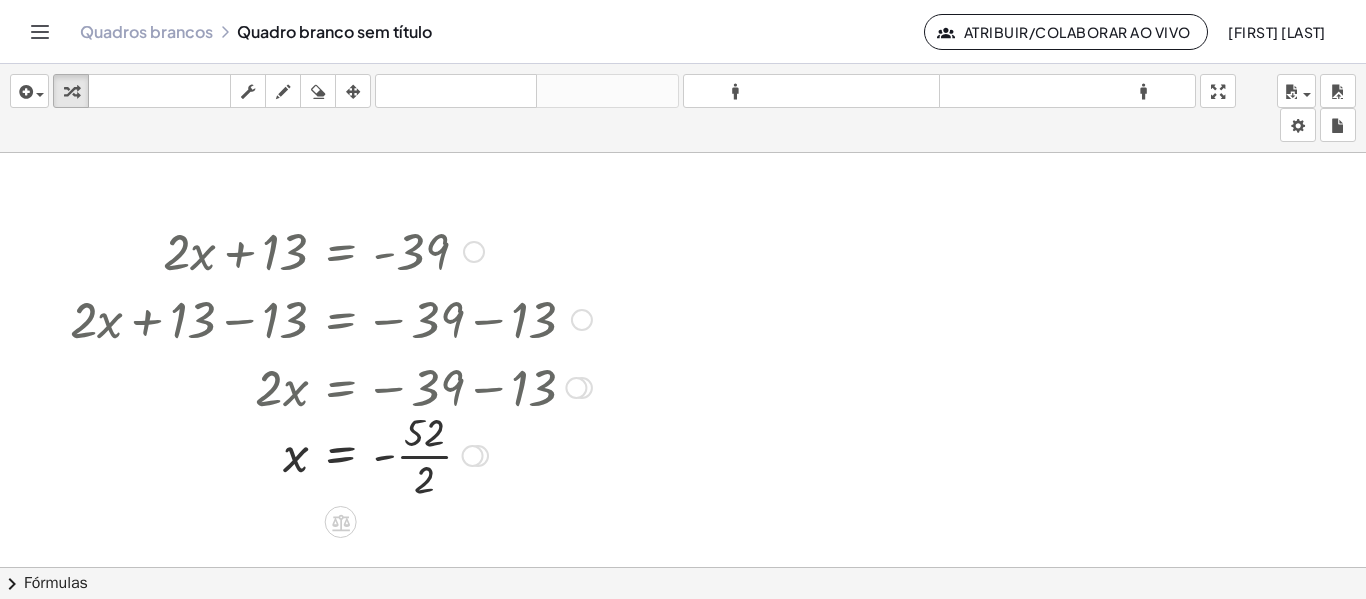 click at bounding box center [331, 454] 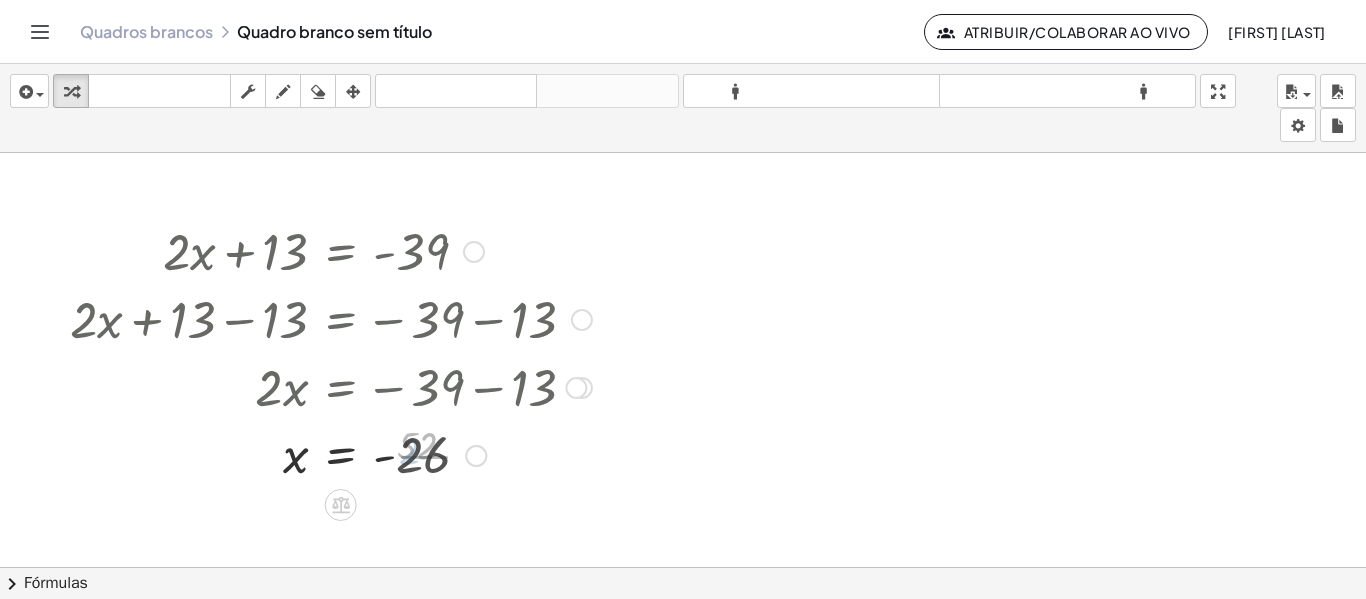 click on "+ · 2 · x + 13 = - 39 + · 2 · x + 13 − 13 = − 39 − 13 + · 2 · x + 0 = − 39 − 13 · 2 · x = − 39 − 13 · 2 · x = - 52 · 2 · x · 2 = - · 52 · 2 x = - 52 · · 2 26 Linha de transformação Copiar linha como LaTeX Copiar derivação como LaTeX Expandir novas linhas: Ligado x = - · 52 · 2" at bounding box center [323, 351] 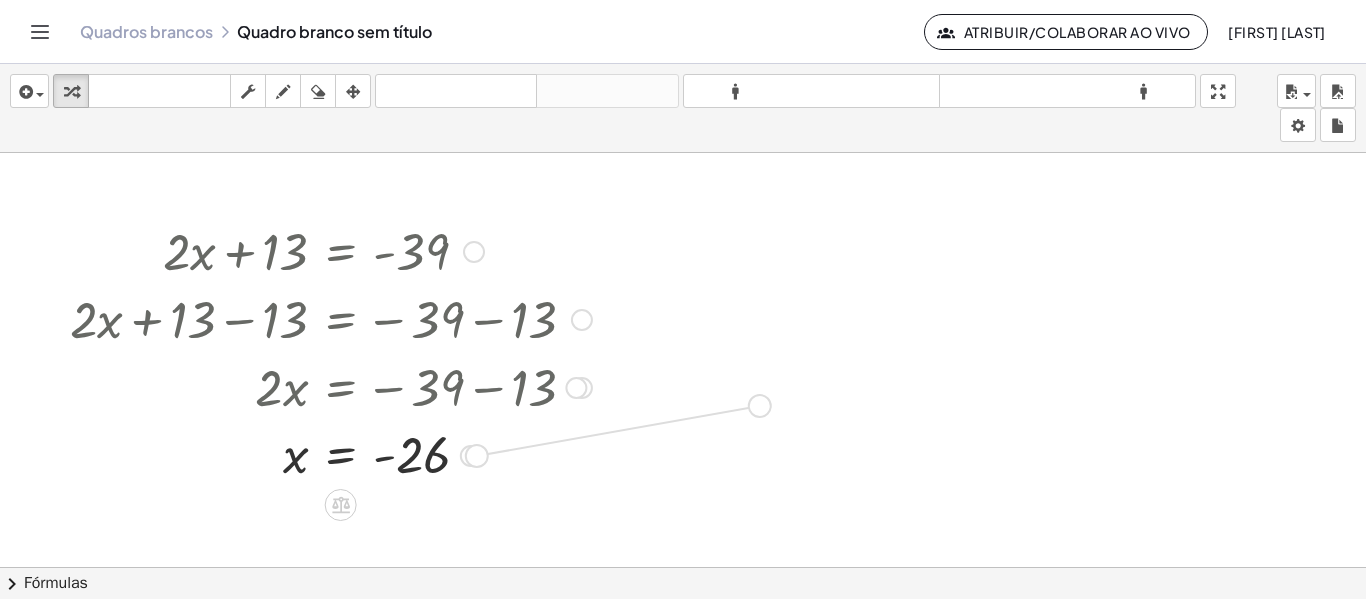 drag, startPoint x: 479, startPoint y: 461, endPoint x: 843, endPoint y: 391, distance: 370.66968 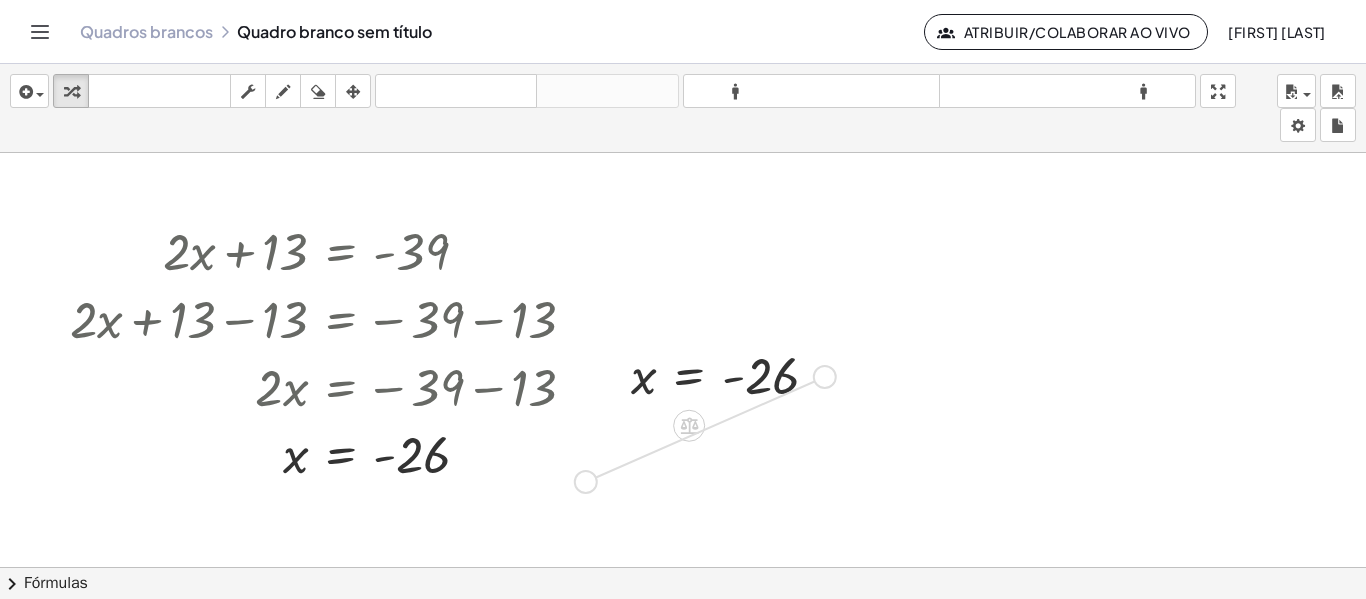 drag, startPoint x: 817, startPoint y: 373, endPoint x: 529, endPoint y: 497, distance: 313.5602 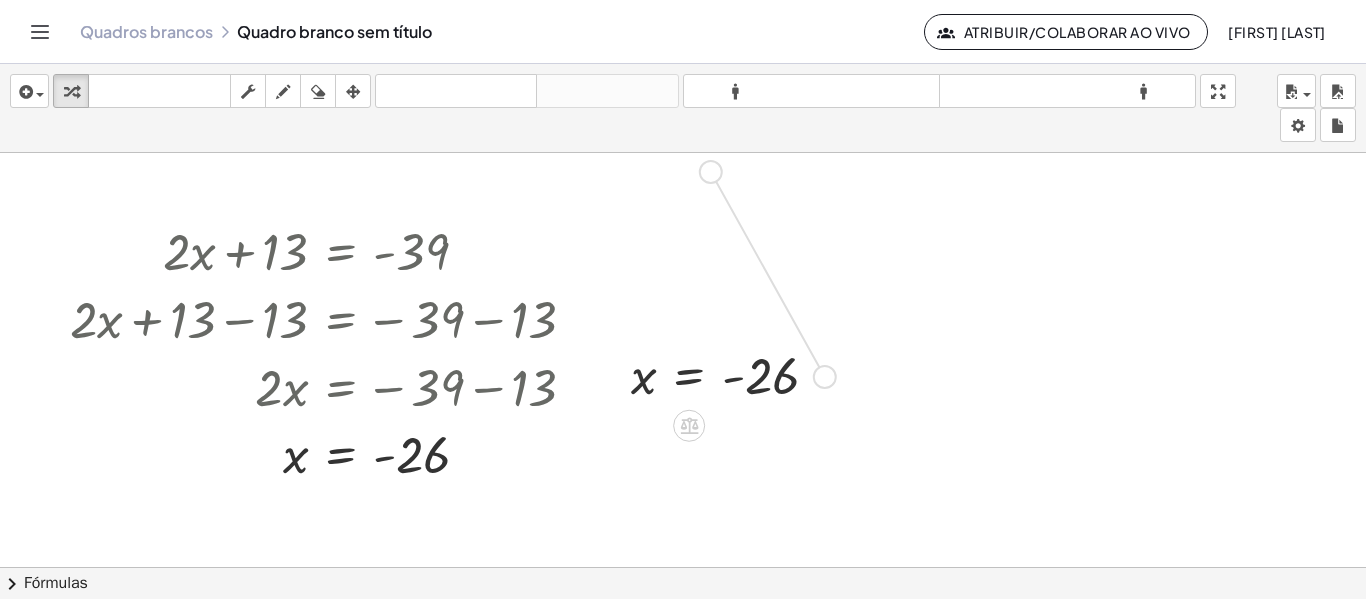 drag, startPoint x: 828, startPoint y: 376, endPoint x: 714, endPoint y: 161, distance: 243.35365 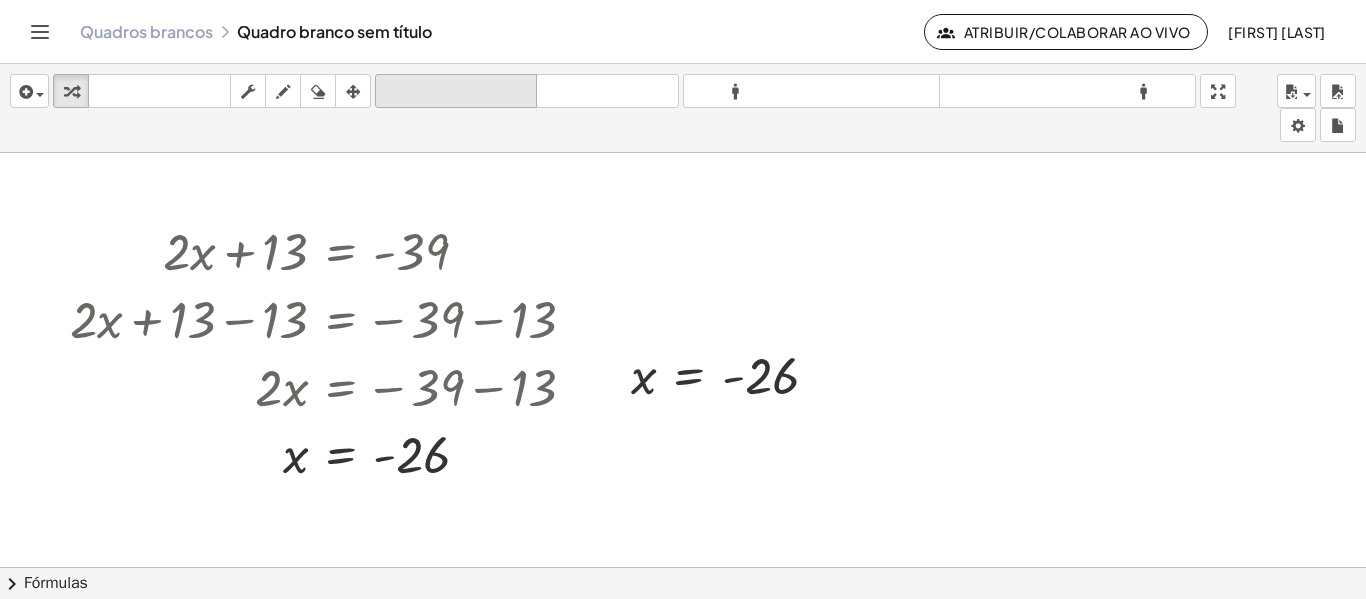 click on "desfazer" at bounding box center (456, 91) 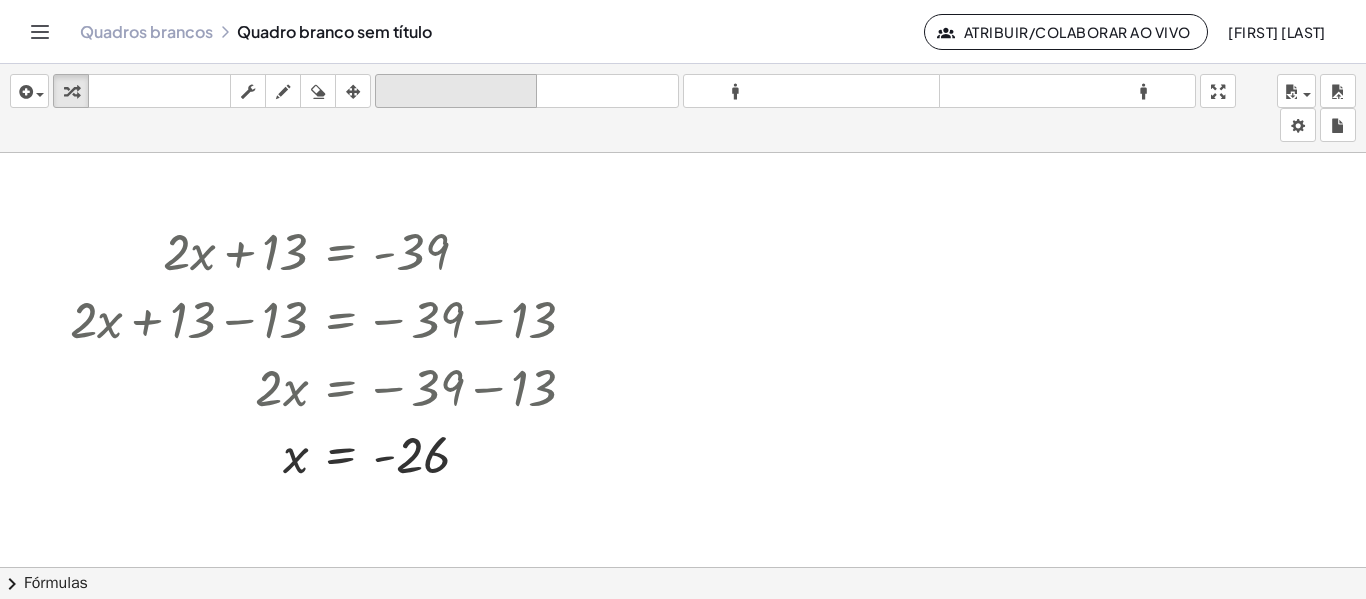 click on "desfazer" at bounding box center [456, 91] 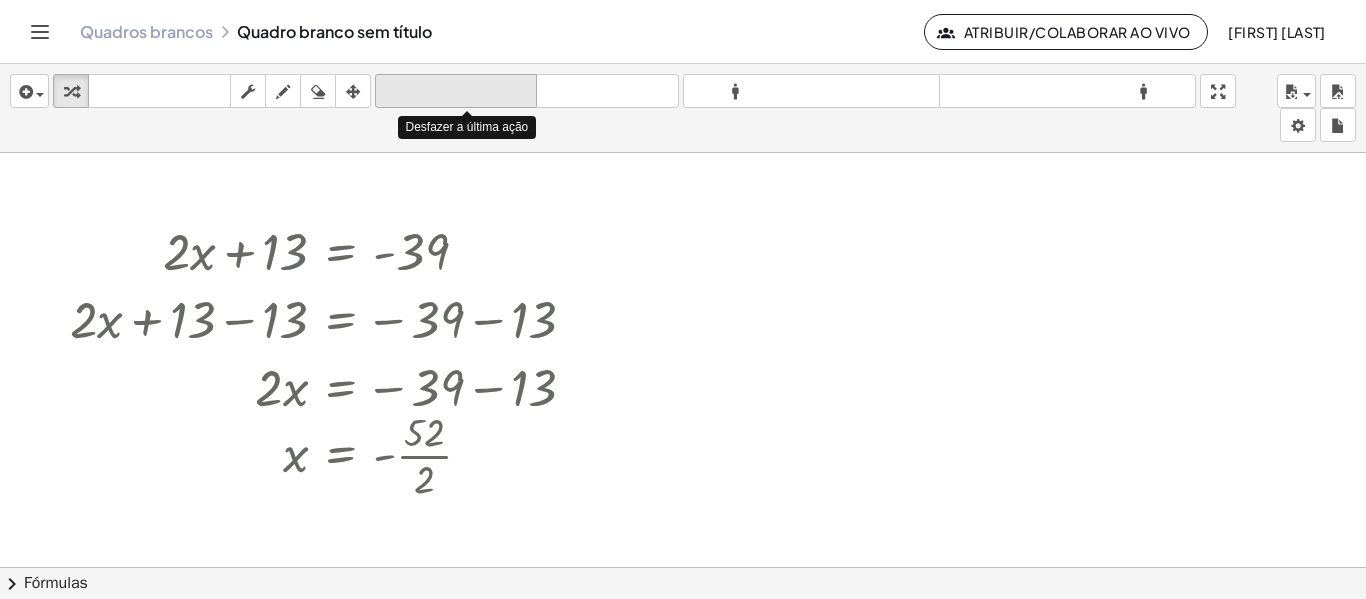 click on "desfazer" at bounding box center [456, 91] 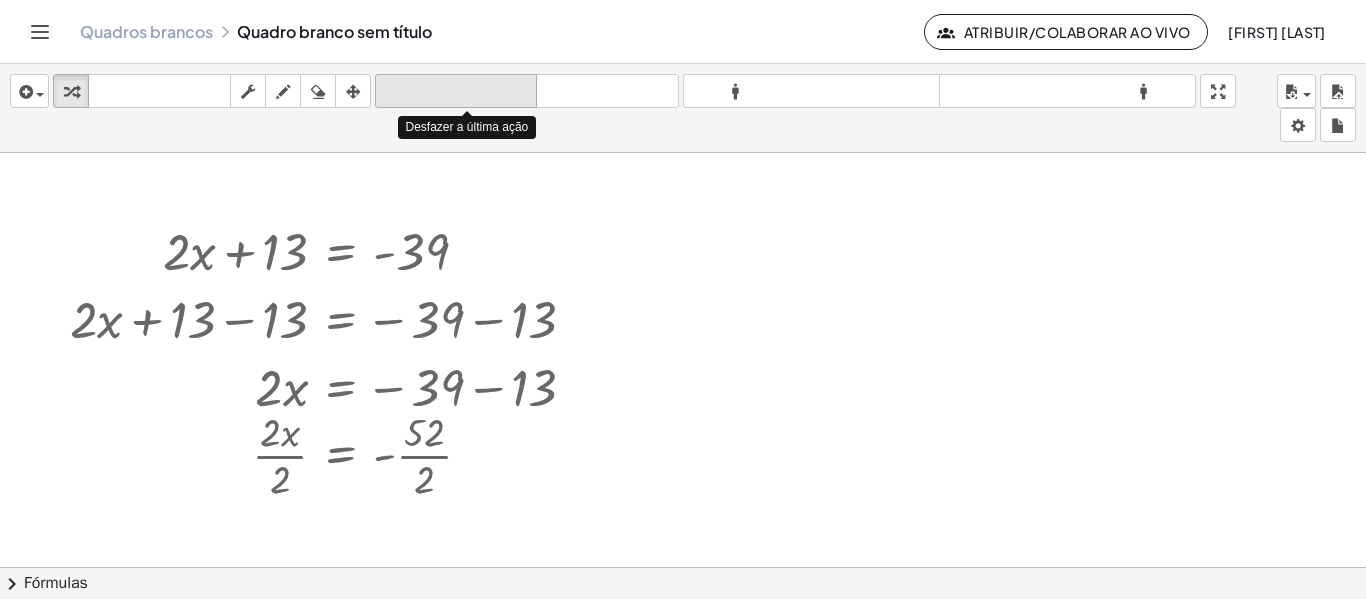click on "desfazer" at bounding box center [456, 91] 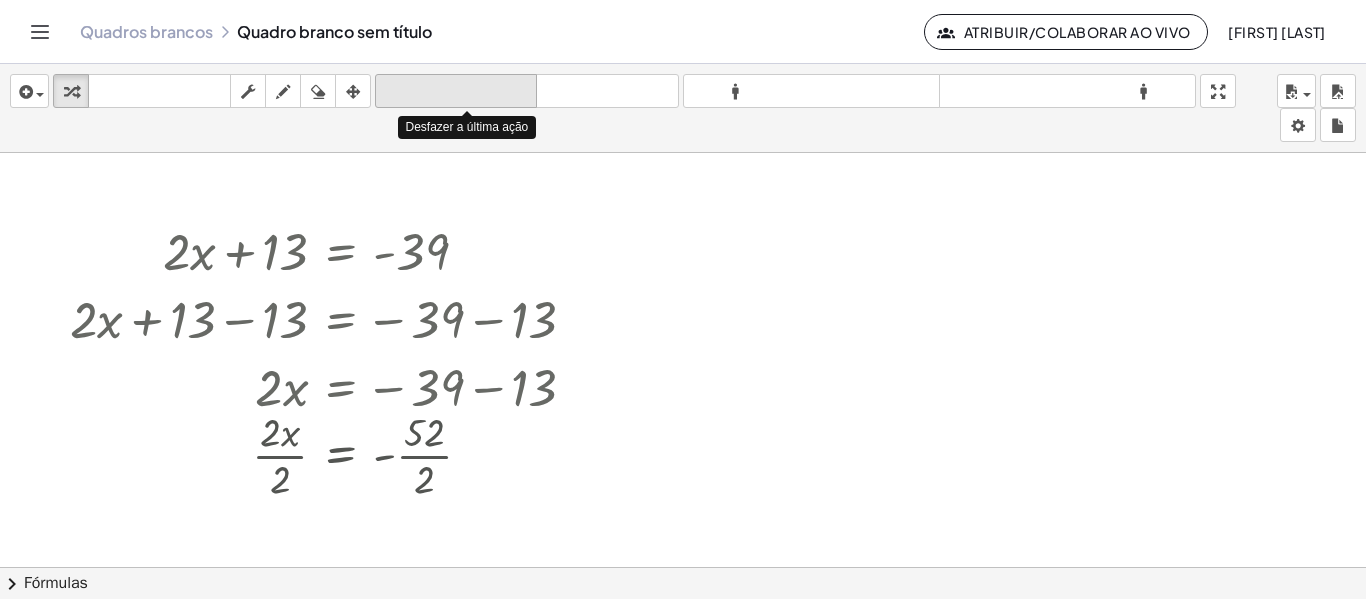 click on "desfazer" at bounding box center (456, 91) 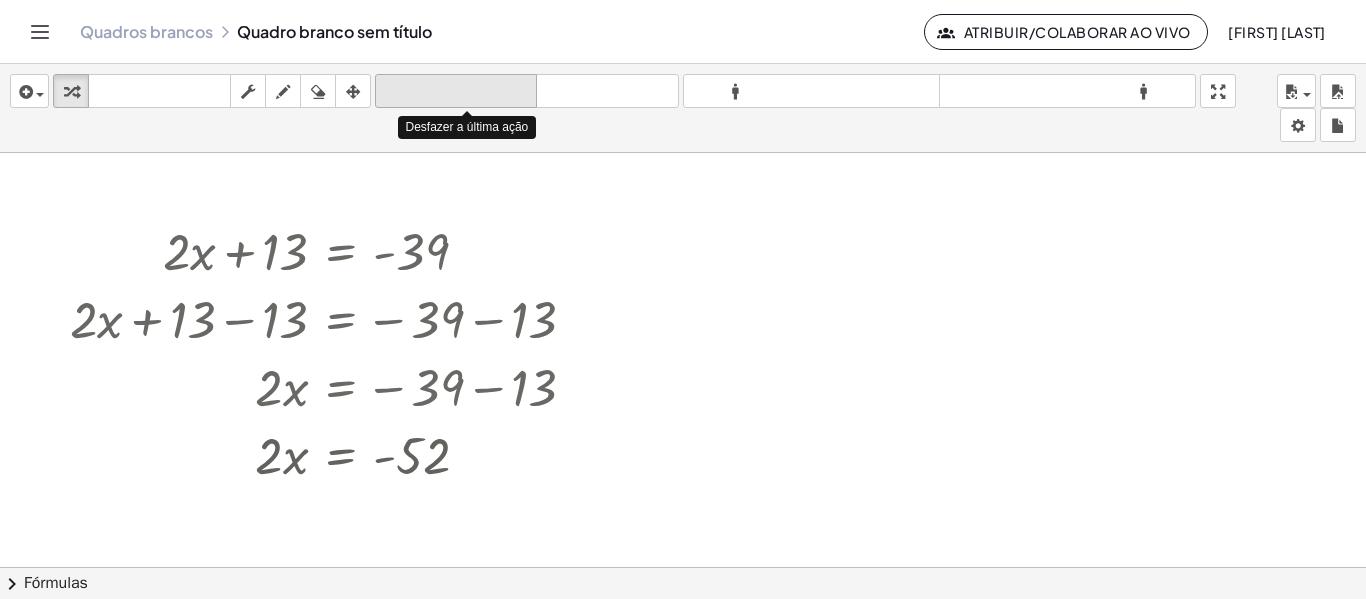 click on "desfazer" at bounding box center [456, 91] 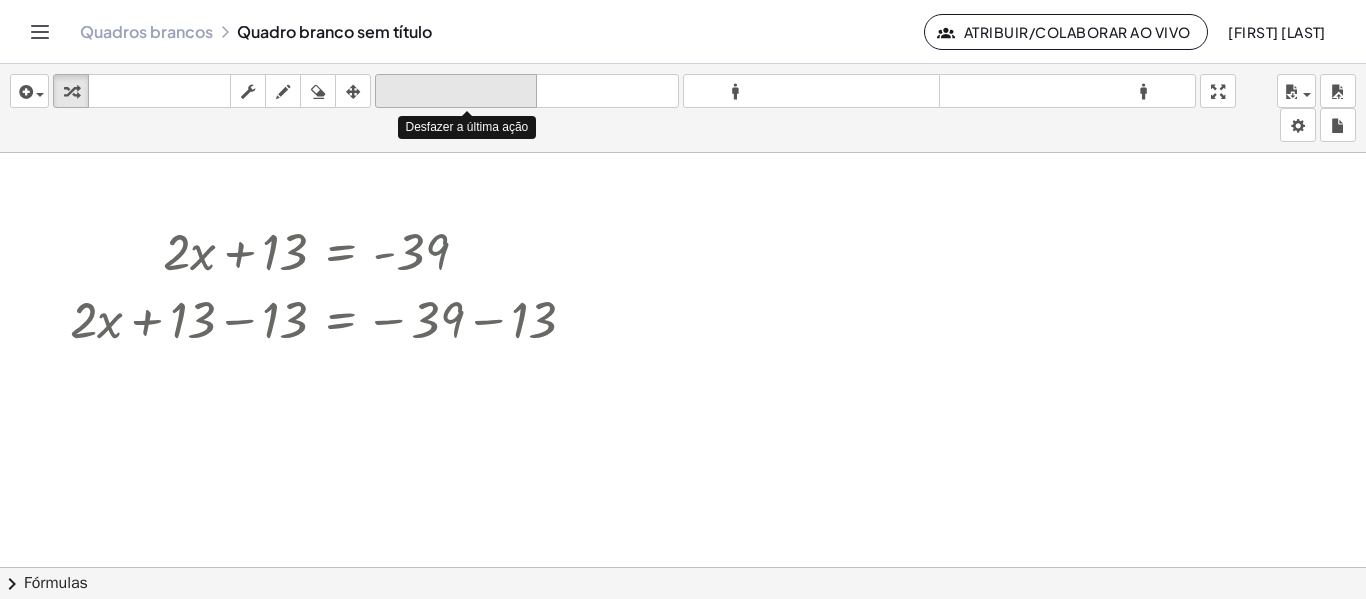 click on "desfazer" at bounding box center (456, 91) 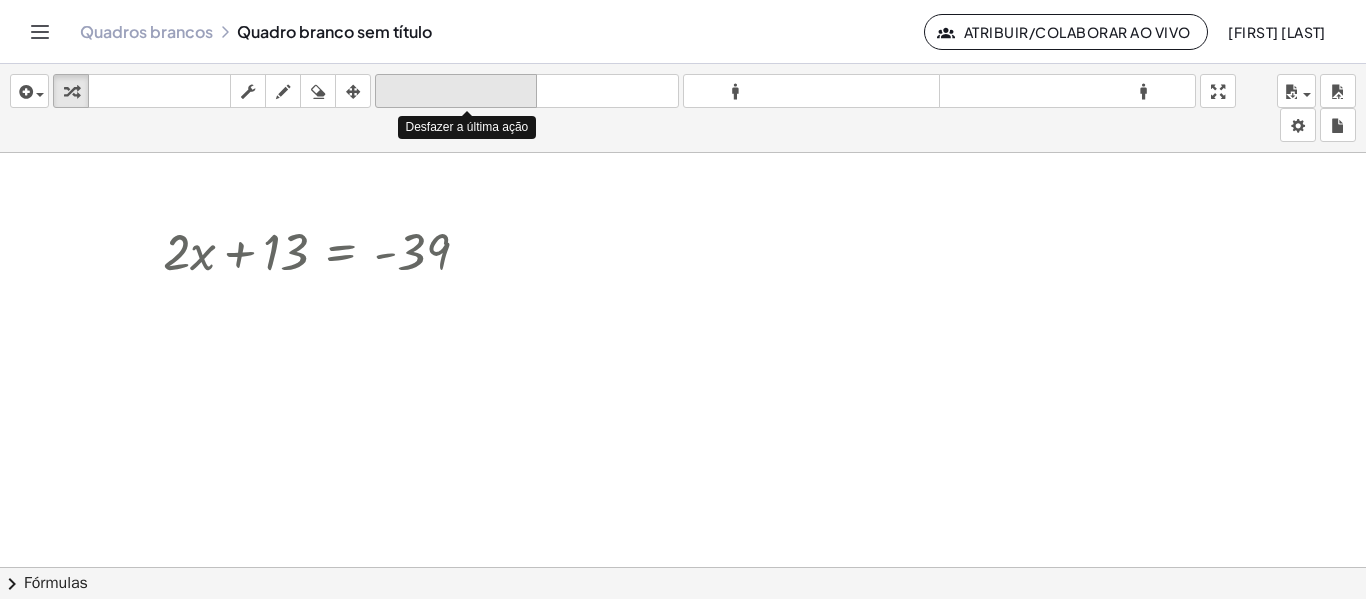 click on "desfazer" at bounding box center (456, 91) 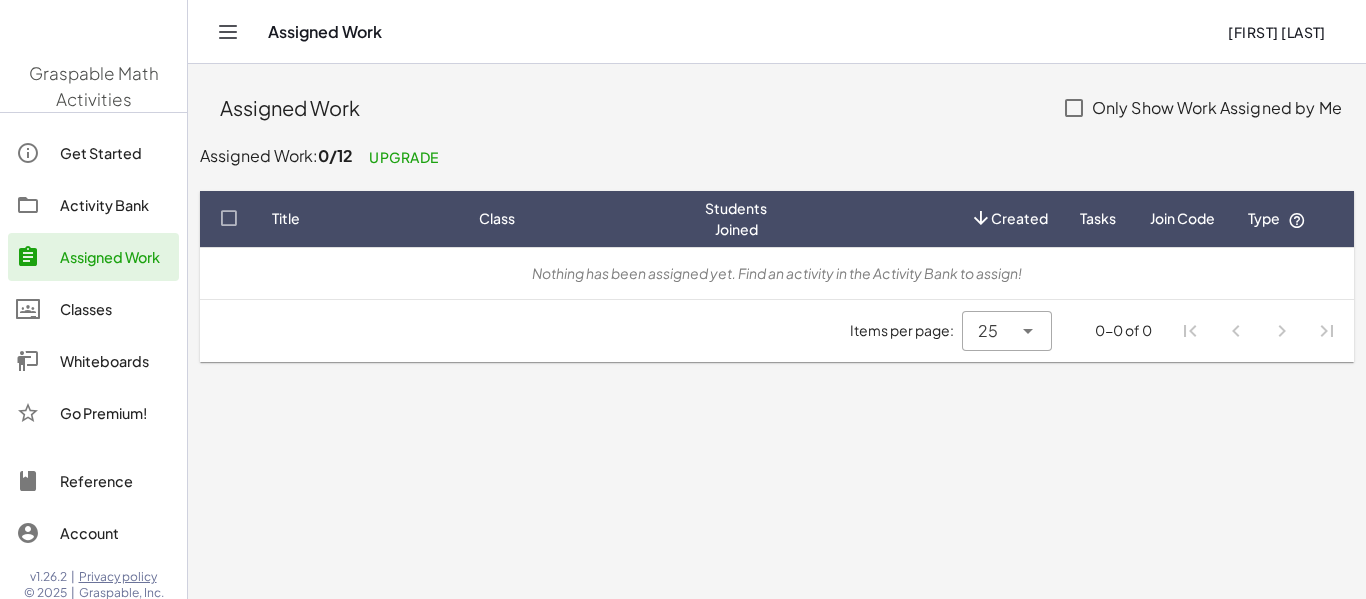 scroll, scrollTop: 0, scrollLeft: 0, axis: both 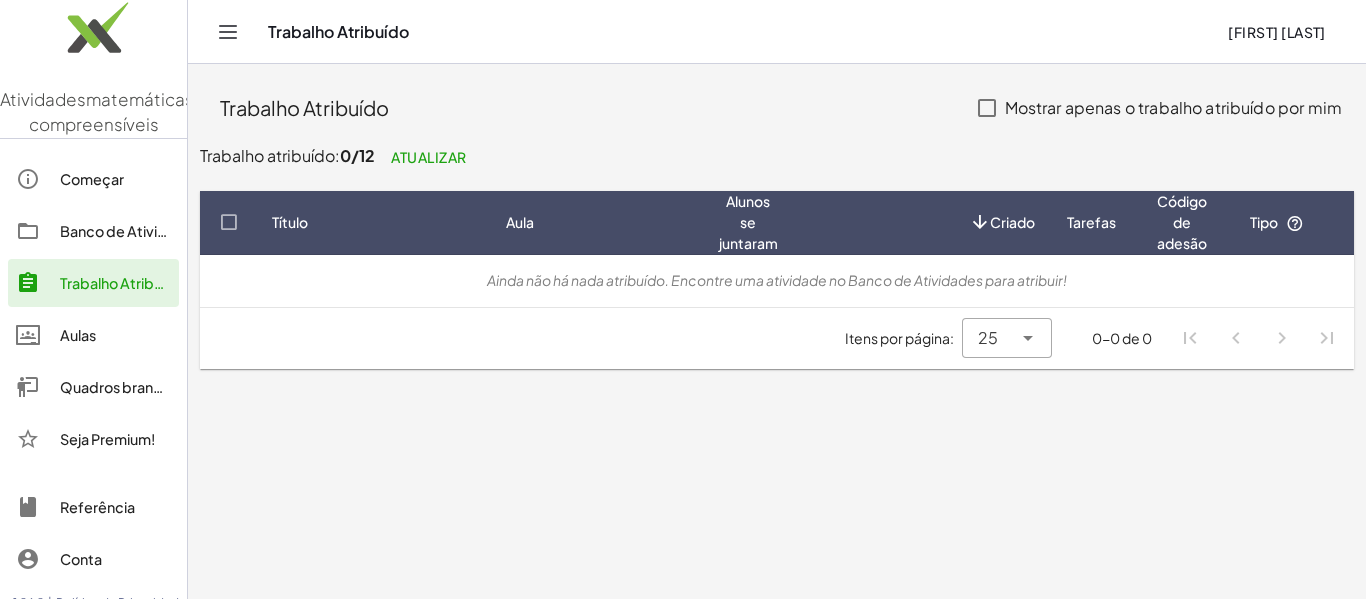 click on "Quadros brancos" 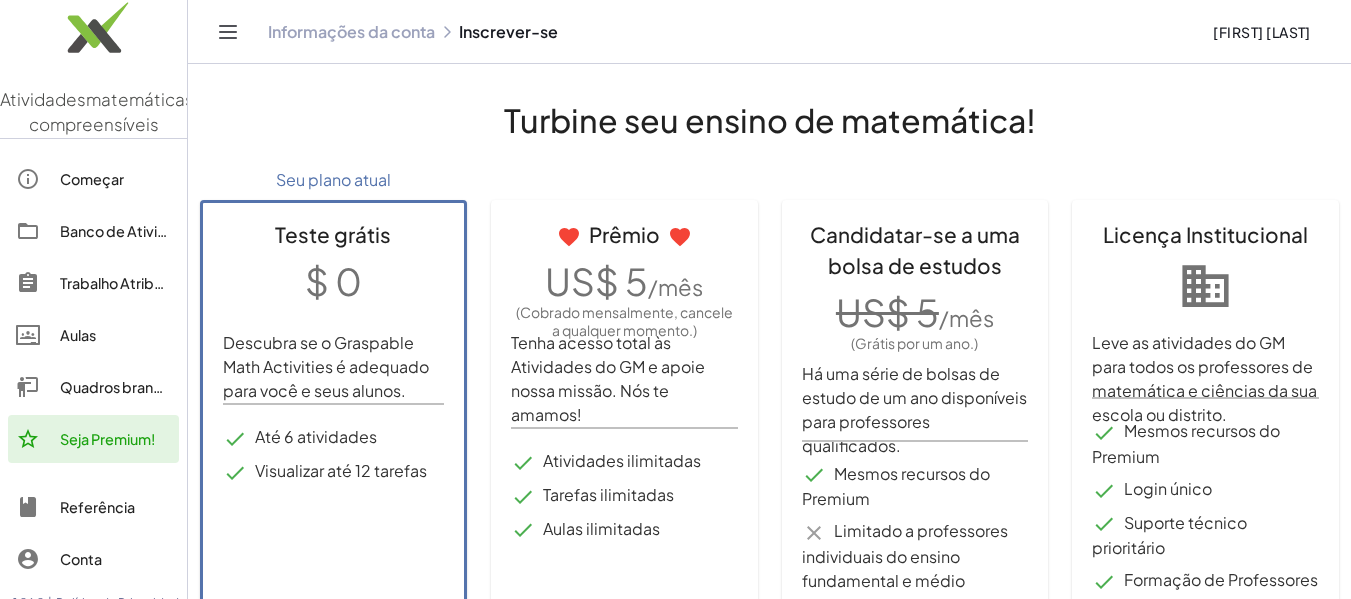 click on "Quadros brancos" 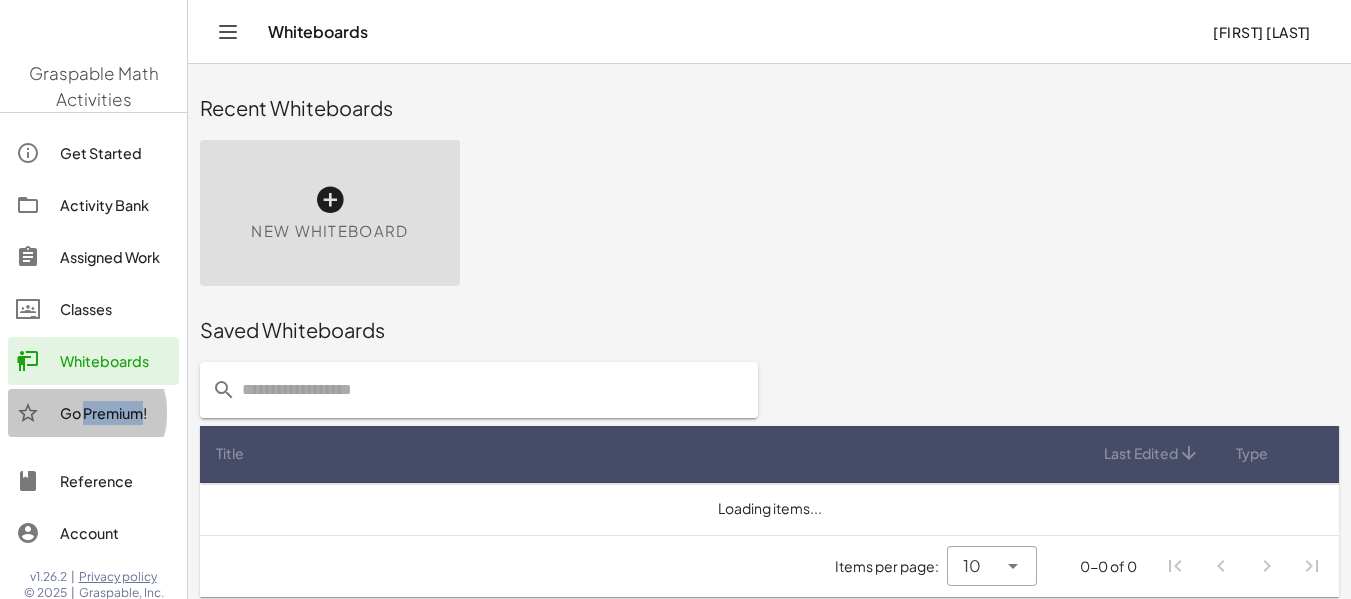 click on "Get Started Activity Bank Assigned Work Classes Whiteboards Go Premium!" at bounding box center (93, 285) 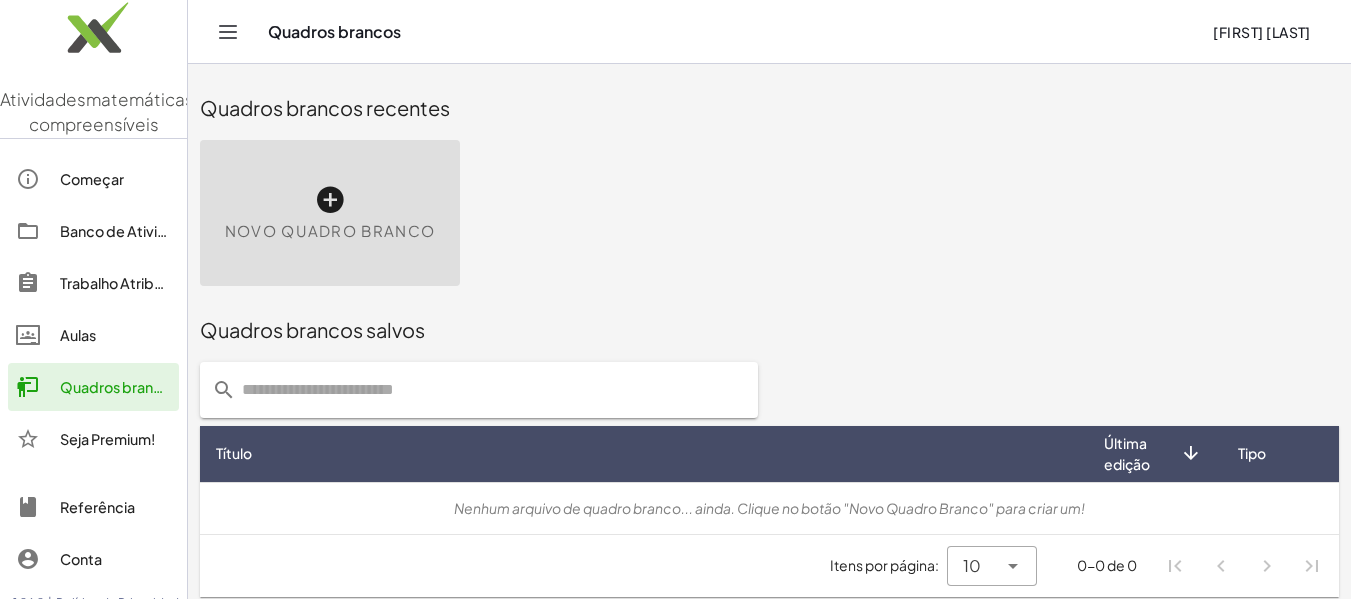 click on "Novo quadro branco" at bounding box center (330, 231) 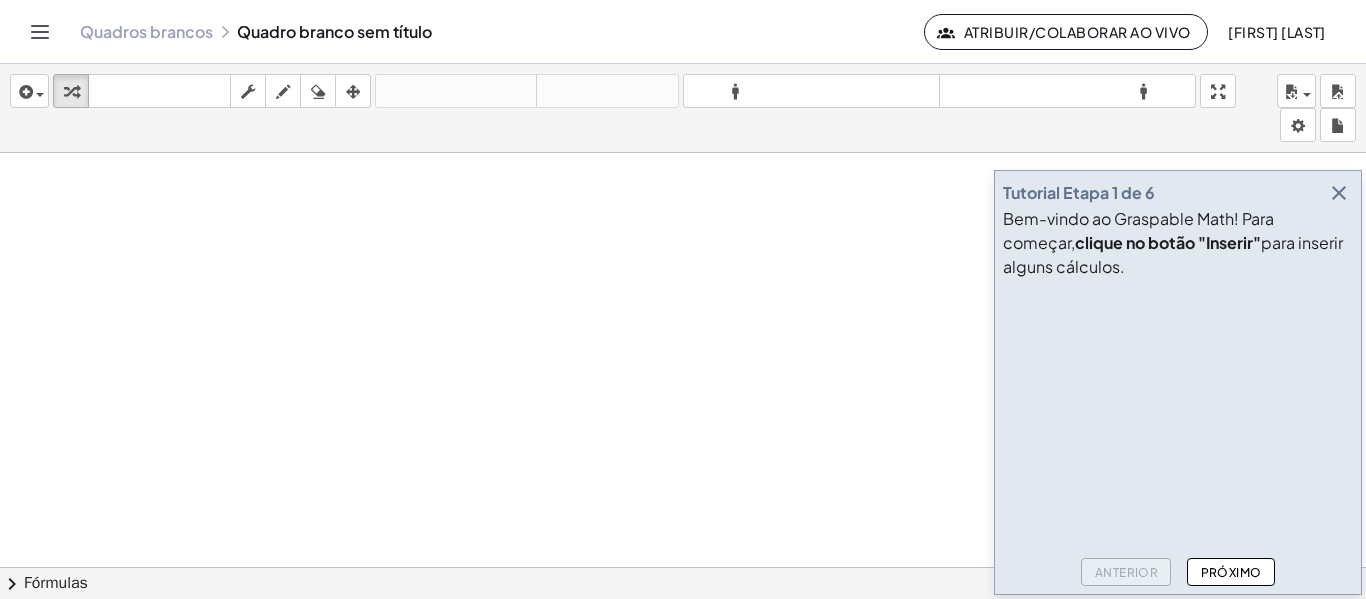 click at bounding box center (1339, 193) 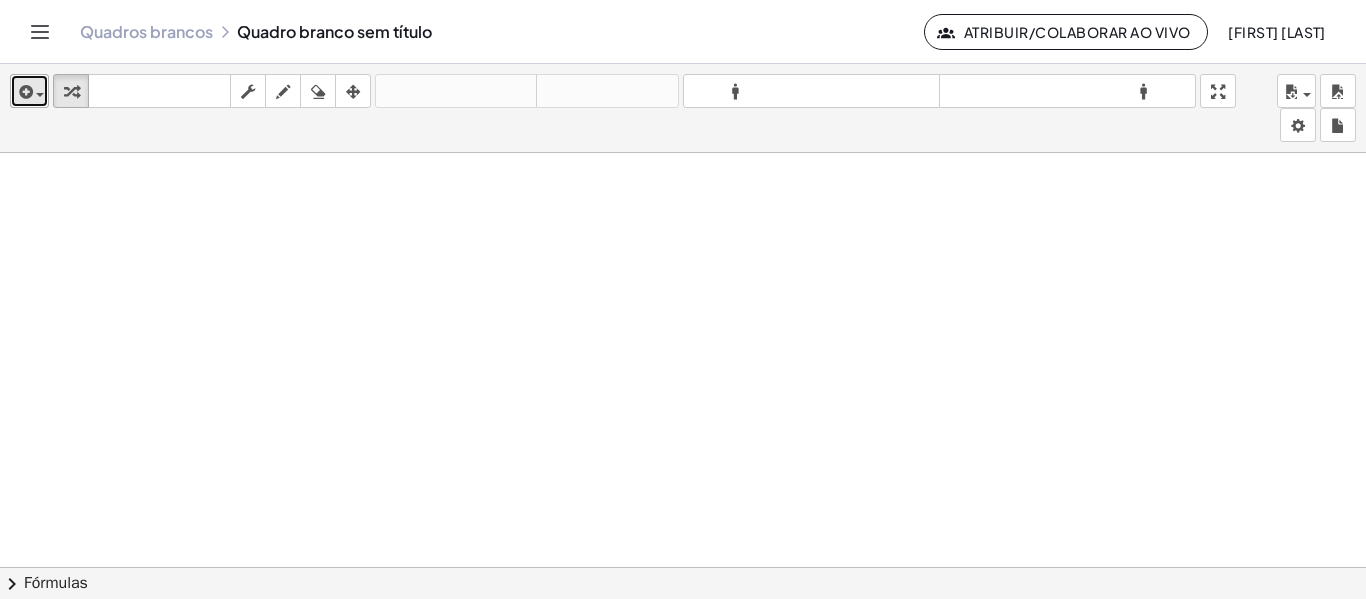 click at bounding box center (24, 92) 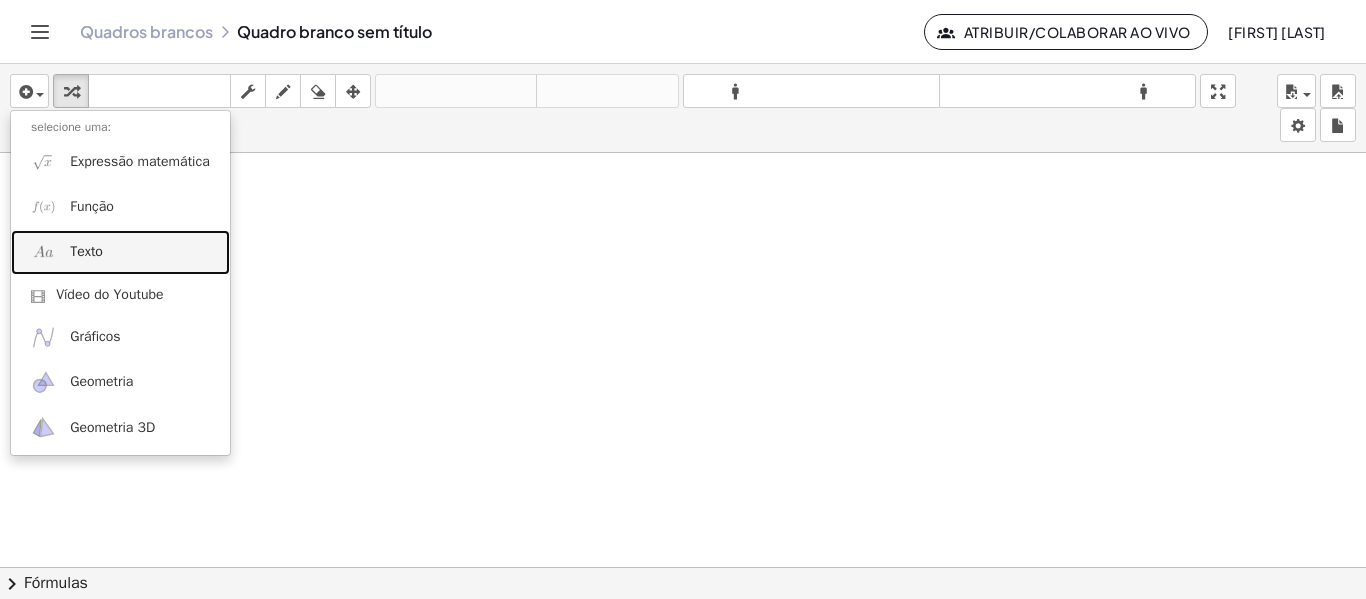 click on "Texto" at bounding box center (86, 251) 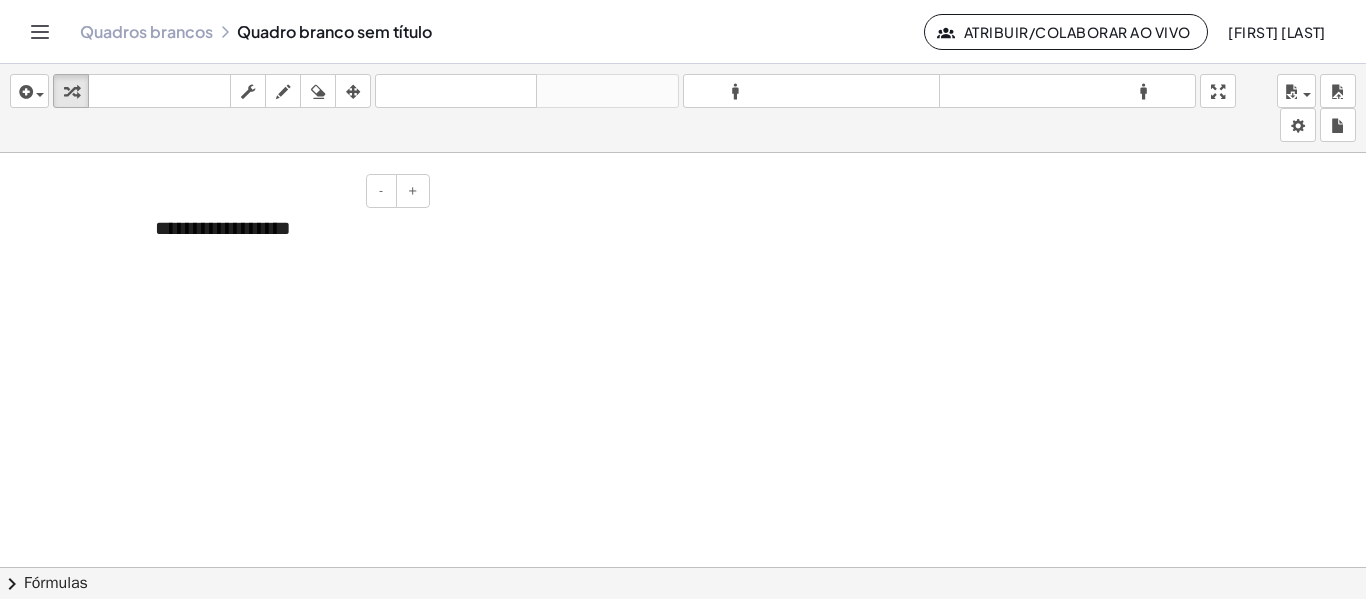 type 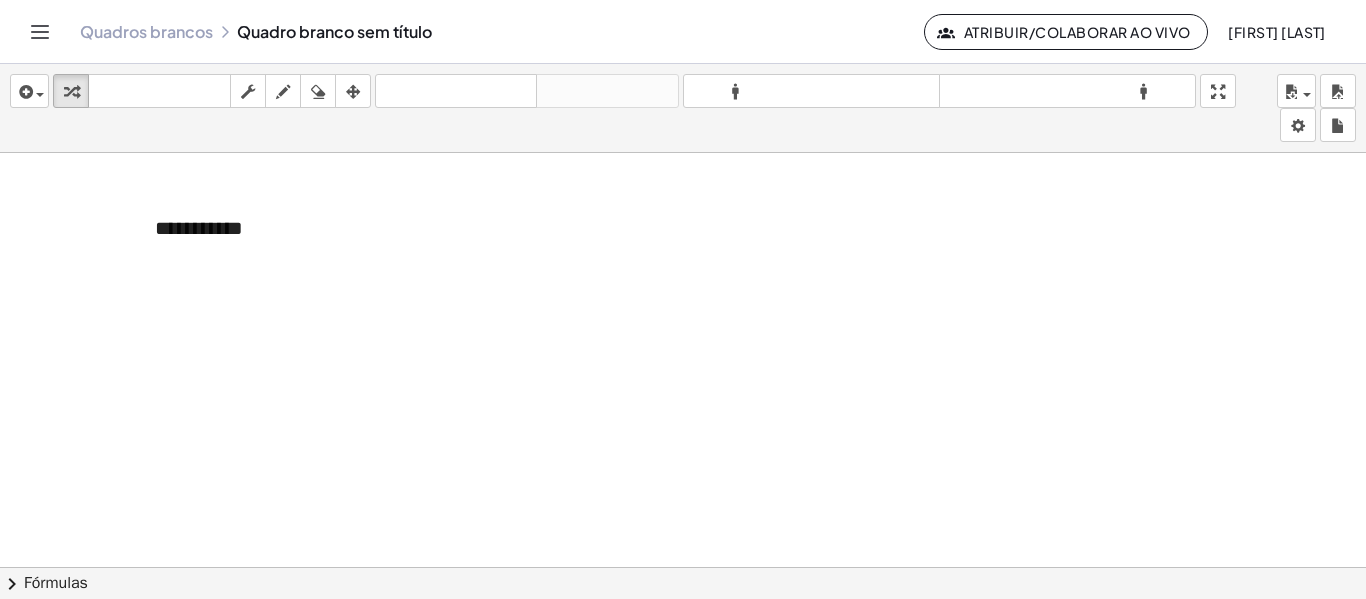 click at bounding box center (683, 581) 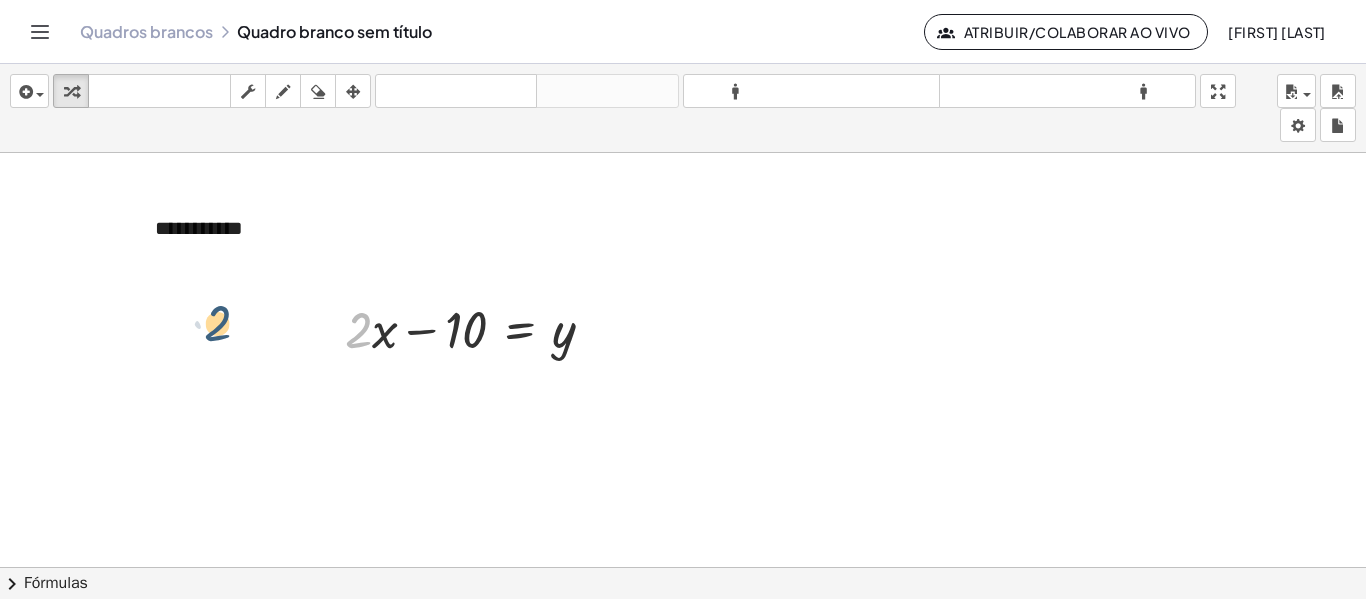 drag, startPoint x: 372, startPoint y: 323, endPoint x: 222, endPoint y: 317, distance: 150.11995 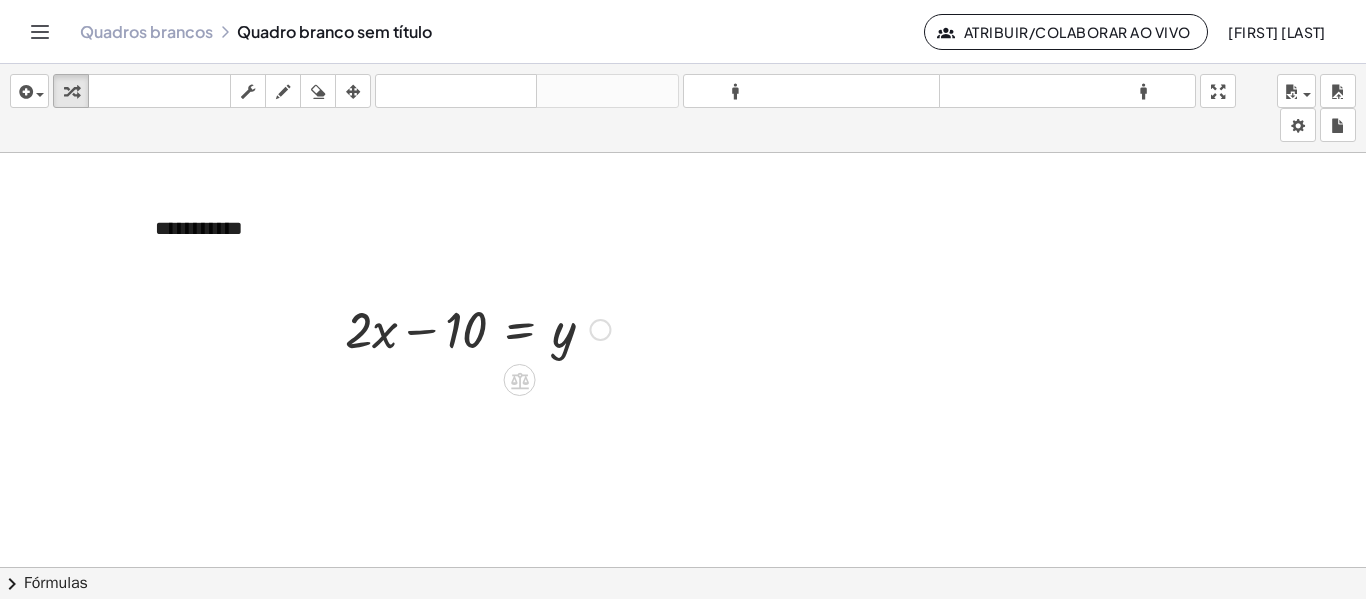 click at bounding box center (600, 330) 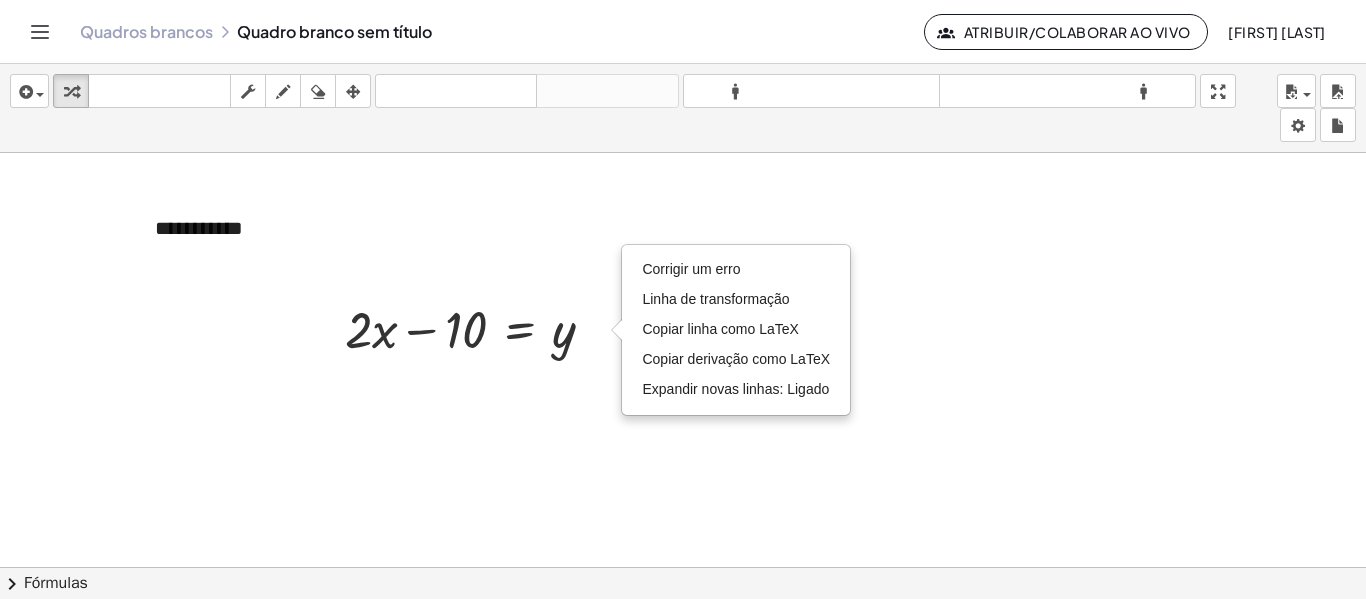 click at bounding box center [683, 581] 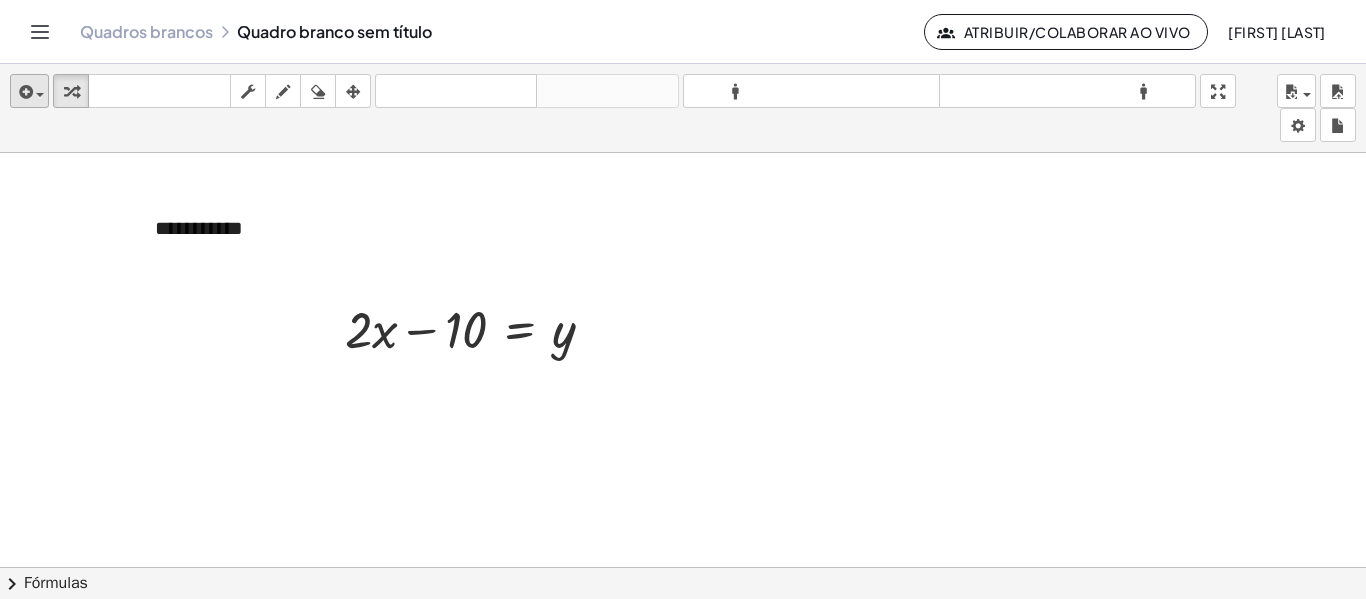 drag, startPoint x: 16, startPoint y: 111, endPoint x: 44, endPoint y: 77, distance: 44.04543 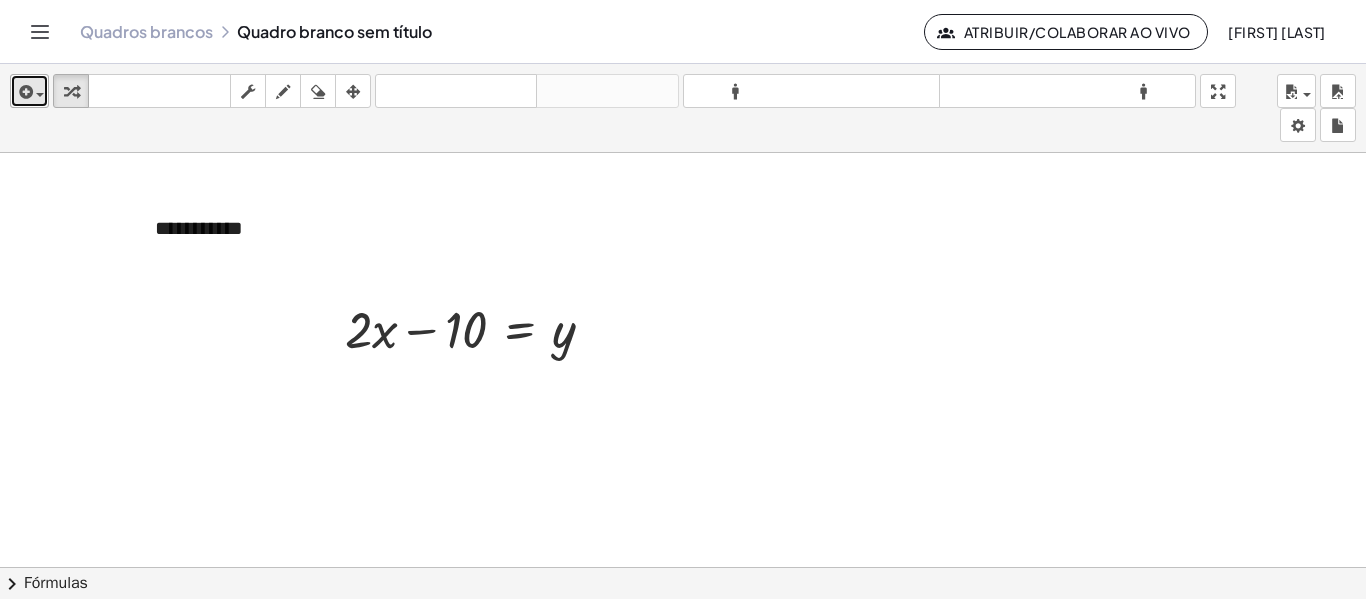 click on "inserir" at bounding box center [29, 91] 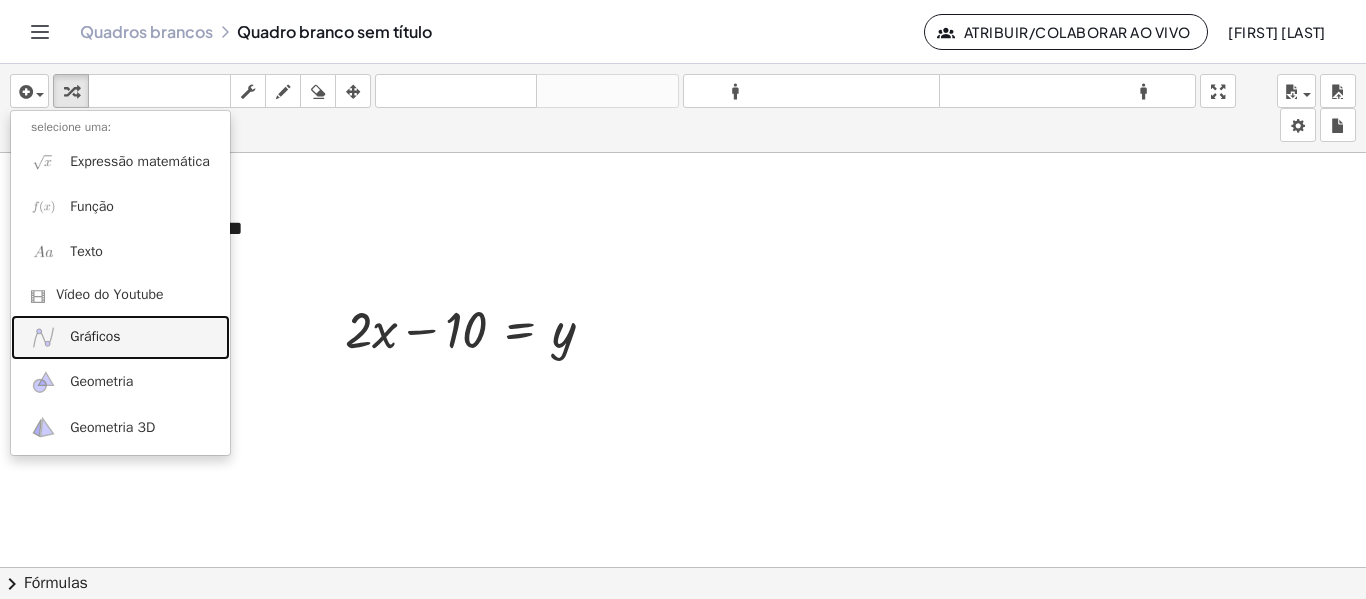 click on "Gráficos" at bounding box center (95, 336) 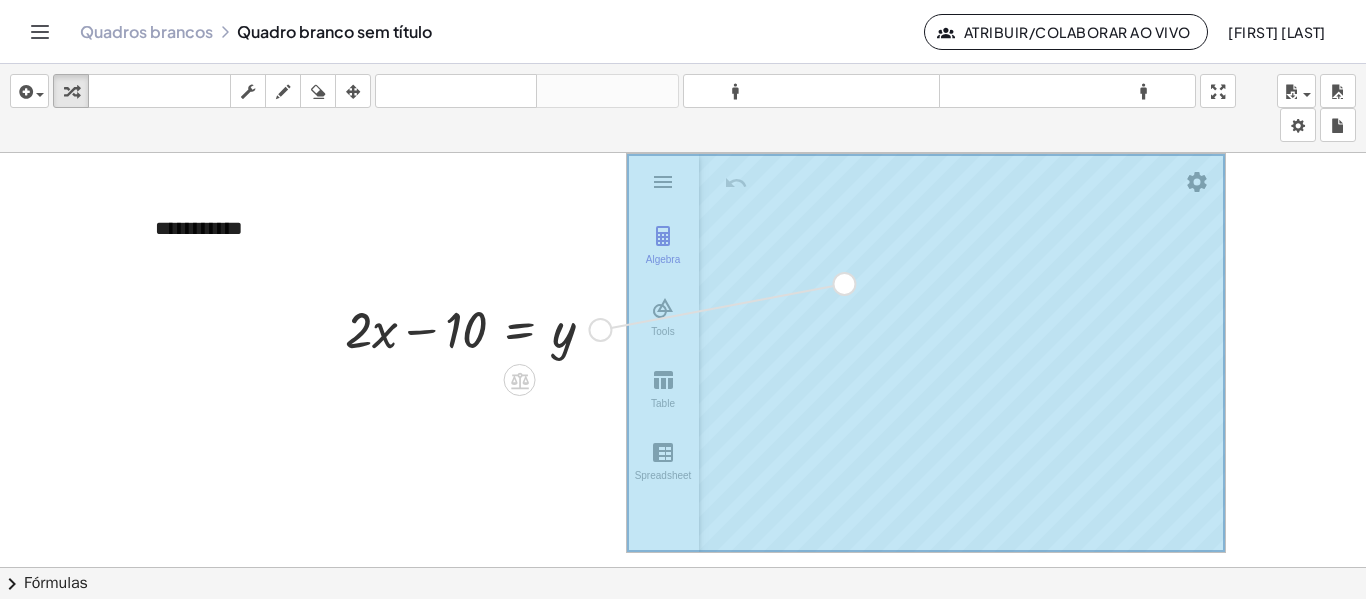 drag, startPoint x: 598, startPoint y: 334, endPoint x: 842, endPoint y: 288, distance: 248.2982 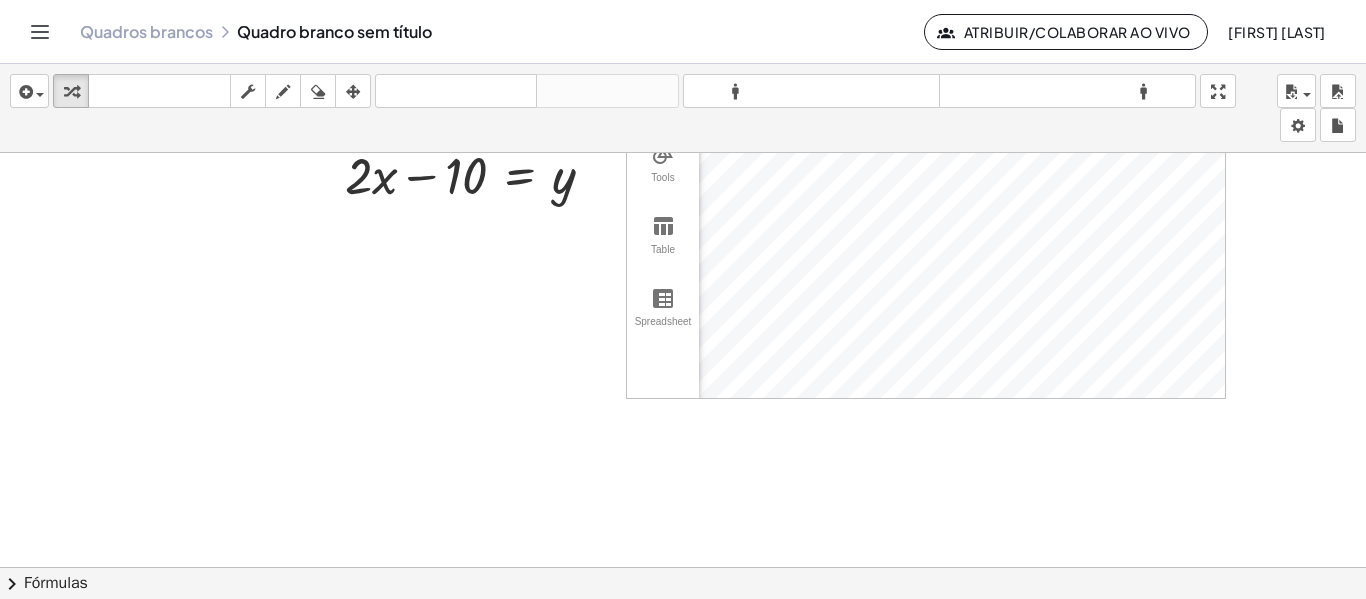 scroll, scrollTop: 159, scrollLeft: 0, axis: vertical 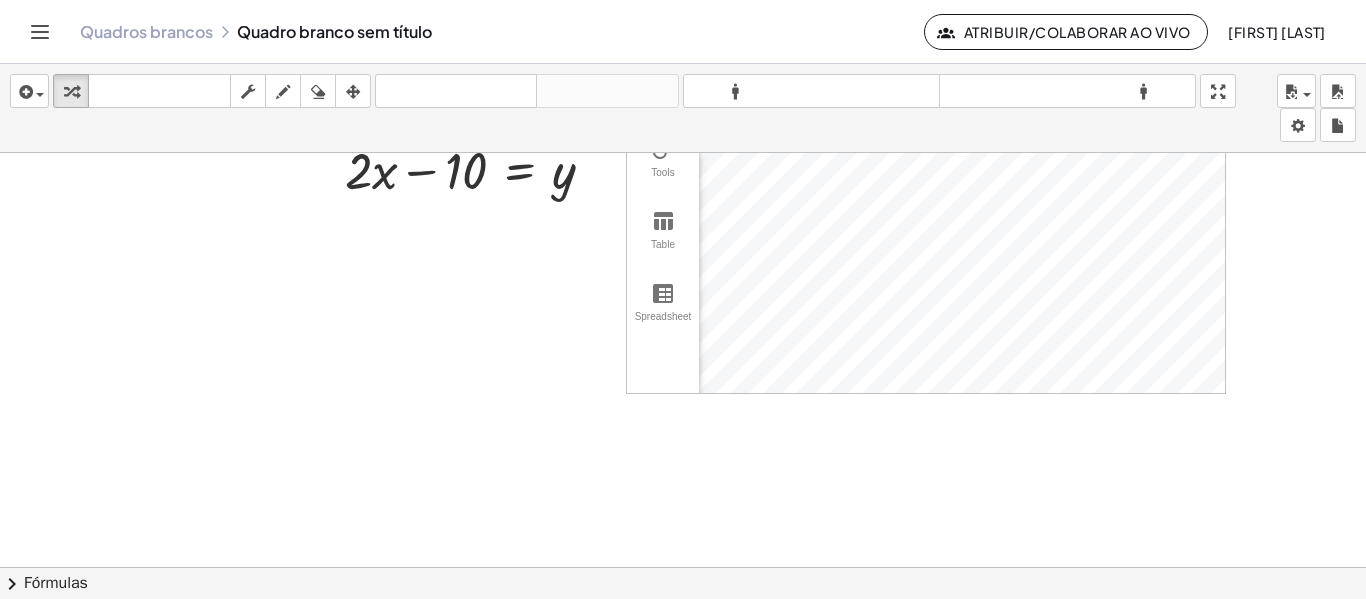click on "inserir selecione uma: Expressão matemática Função Texto Vídeo do Youtube Gráficos Geometria Geometria 3D transformar teclado teclado esfregar empate apagar arranjo desfazer desfazer refazer refazer formato_tamanho menor formato_tamanho maior tela cheia carregar   salvar novo configurações" at bounding box center [683, 108] 